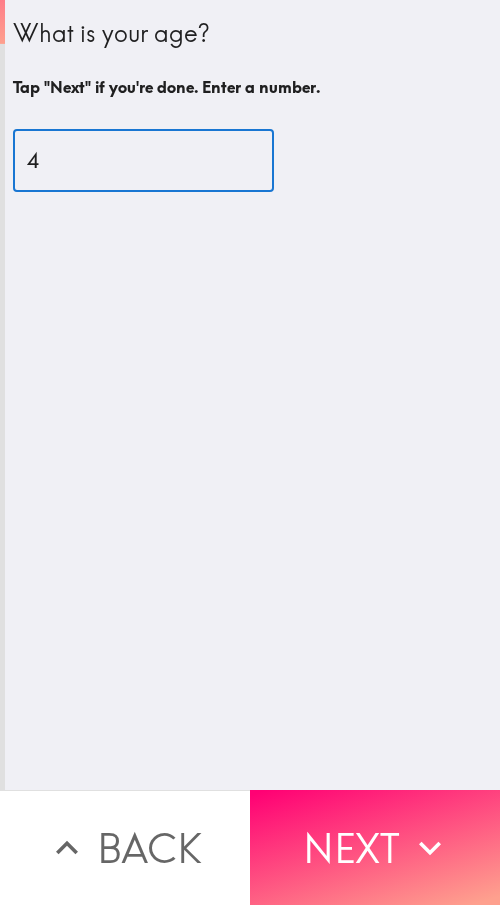 scroll, scrollTop: 0, scrollLeft: 0, axis: both 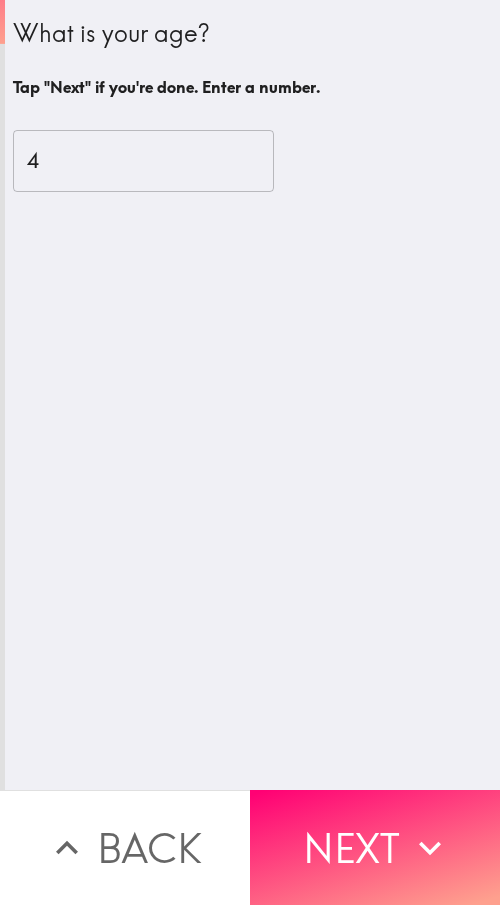 drag, startPoint x: 396, startPoint y: 819, endPoint x: 386, endPoint y: 813, distance: 11.661903 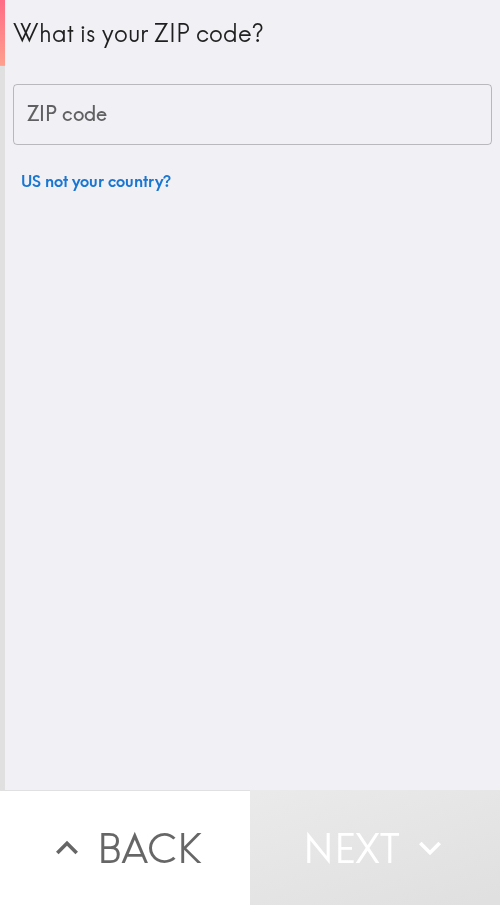 click on "ZIP code" at bounding box center [252, 115] 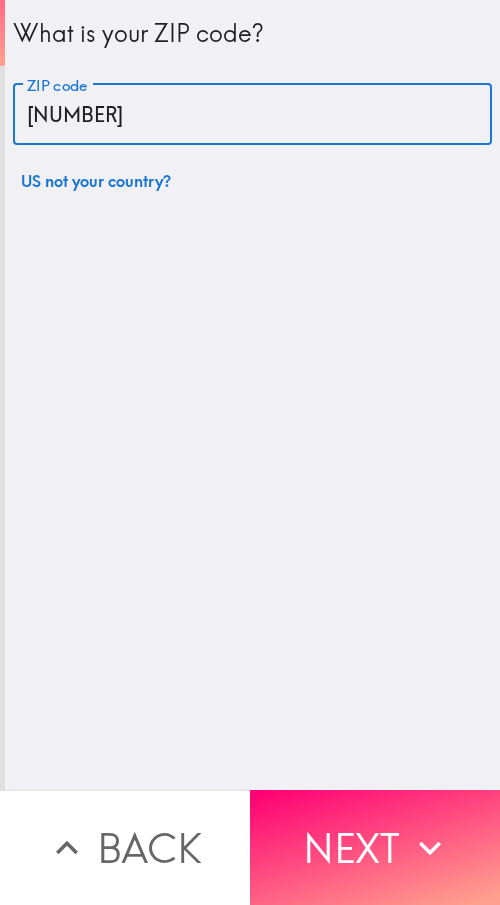 type on "11428" 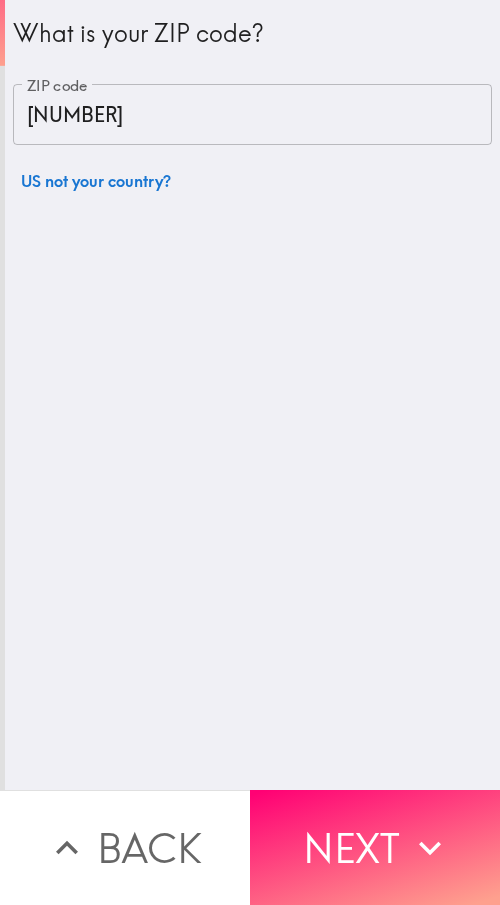 click on "Next" at bounding box center (375, 847) 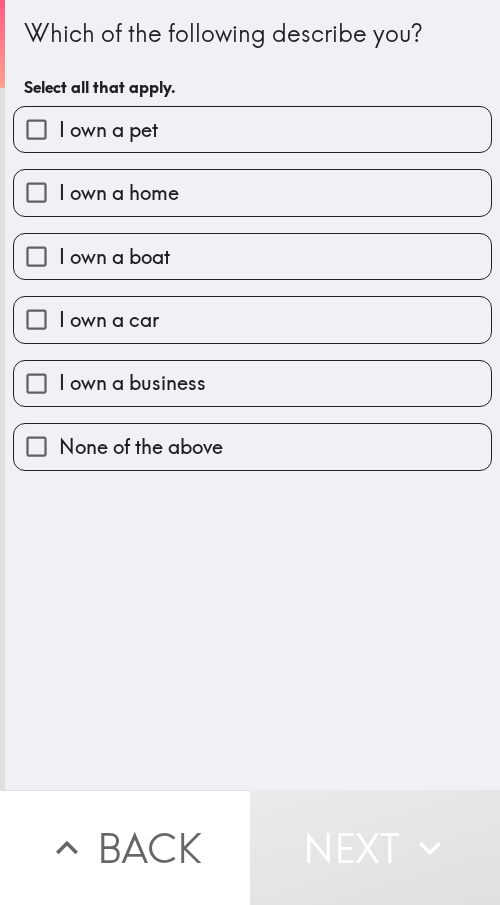 drag, startPoint x: 249, startPoint y: 598, endPoint x: 243, endPoint y: 583, distance: 16.155495 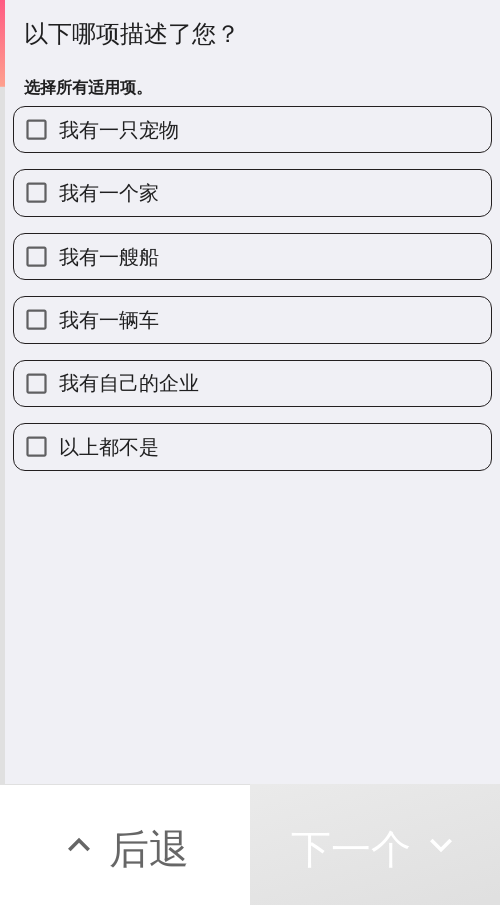 click on "我有自己的企业" at bounding box center (244, 375) 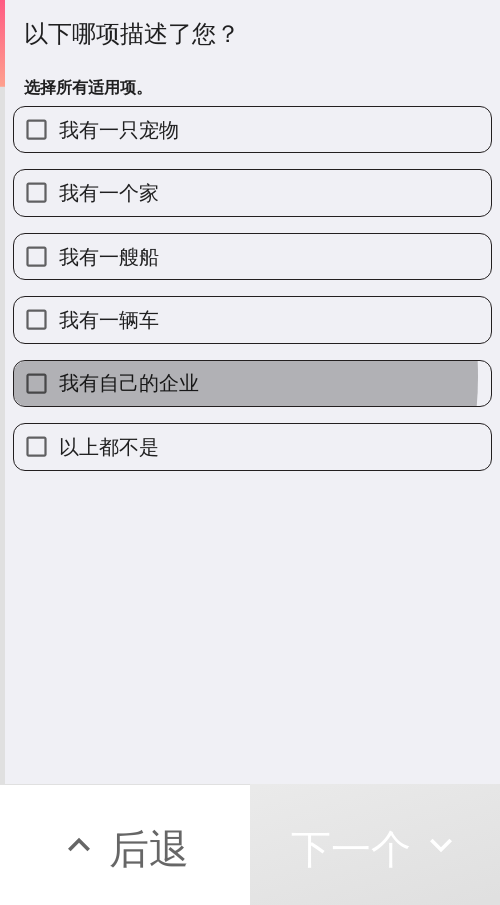 drag, startPoint x: 140, startPoint y: 377, endPoint x: 139, endPoint y: 359, distance: 18.027756 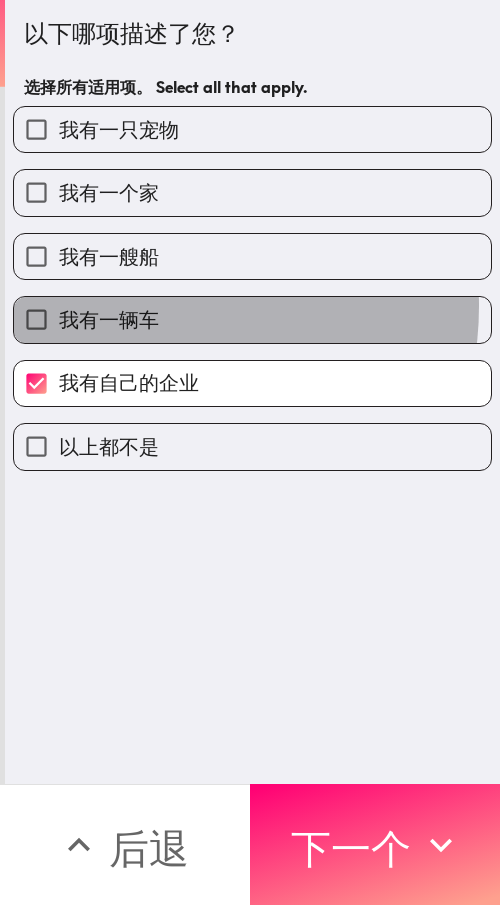 click on "我有一辆车" at bounding box center [109, 319] 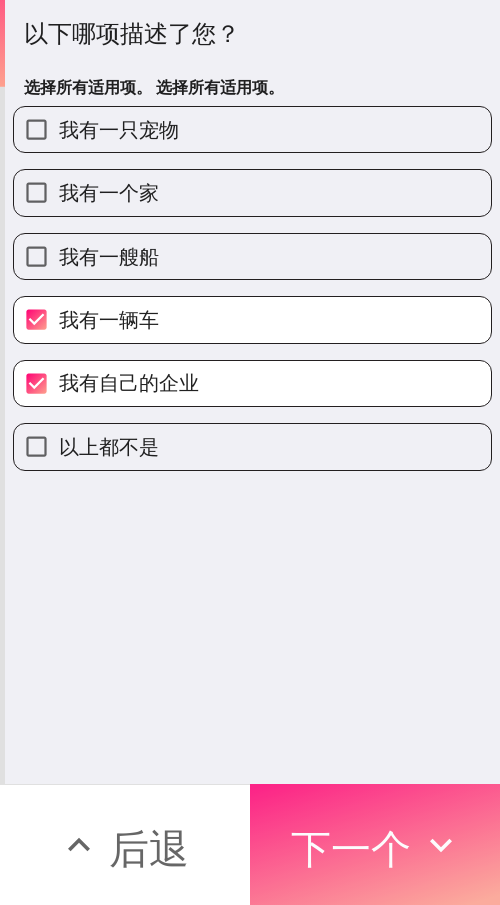 click on "下一个" at bounding box center (351, 848) 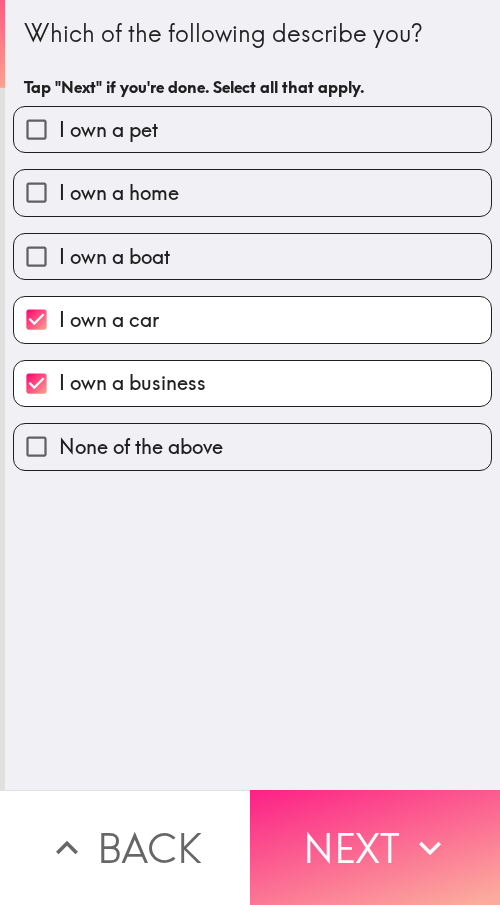 scroll, scrollTop: 0, scrollLeft: 0, axis: both 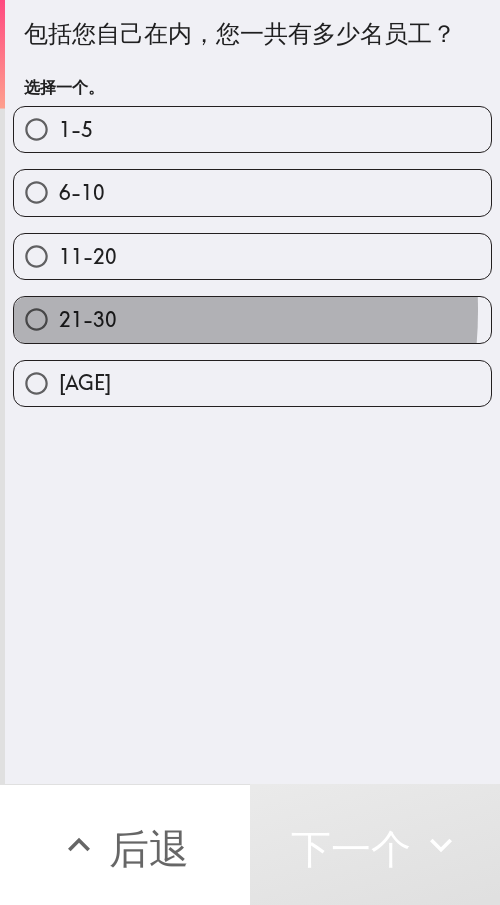 click on "21-30" at bounding box center [88, 319] 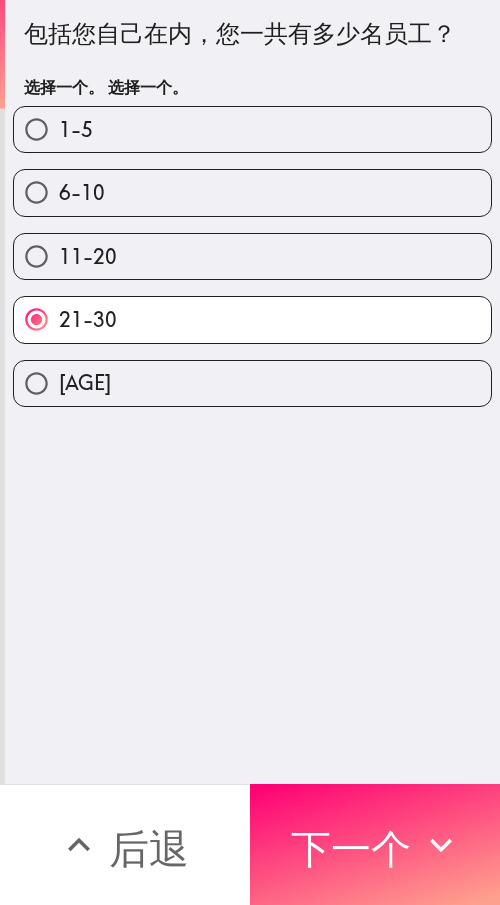 click on "下一个" at bounding box center (375, 844) 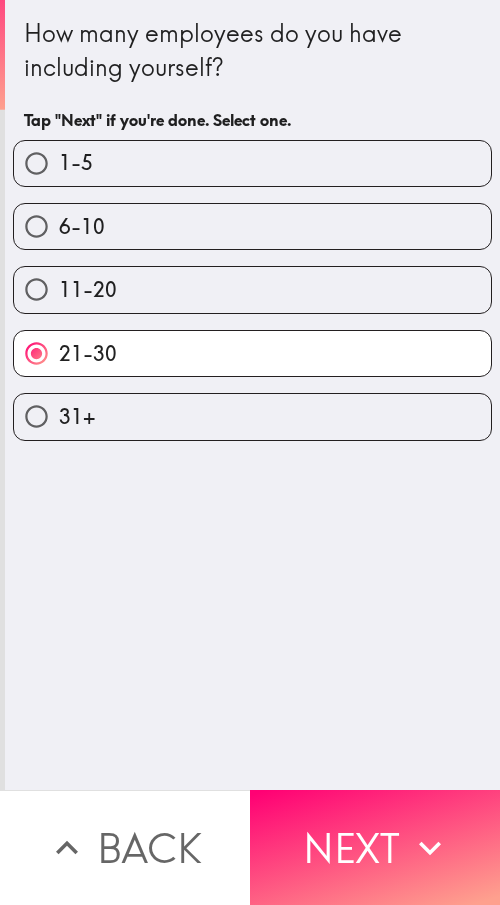 scroll, scrollTop: 0, scrollLeft: 0, axis: both 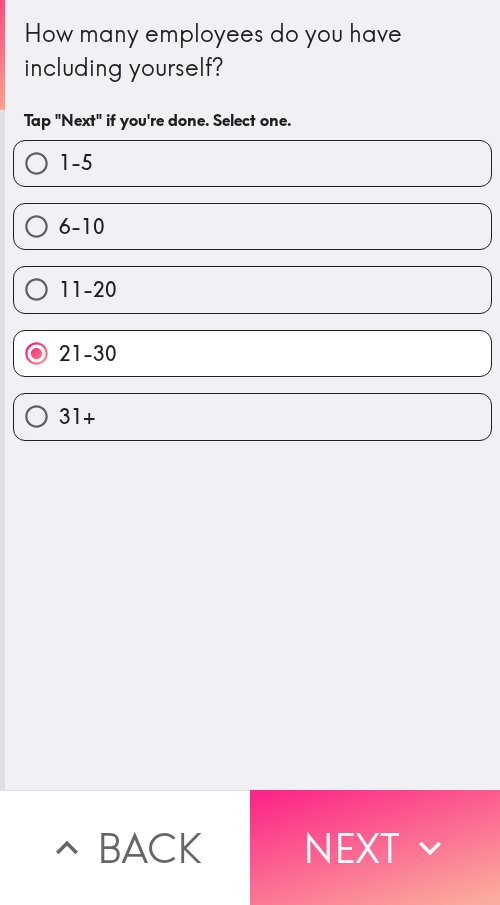 click on "Next" at bounding box center (375, 847) 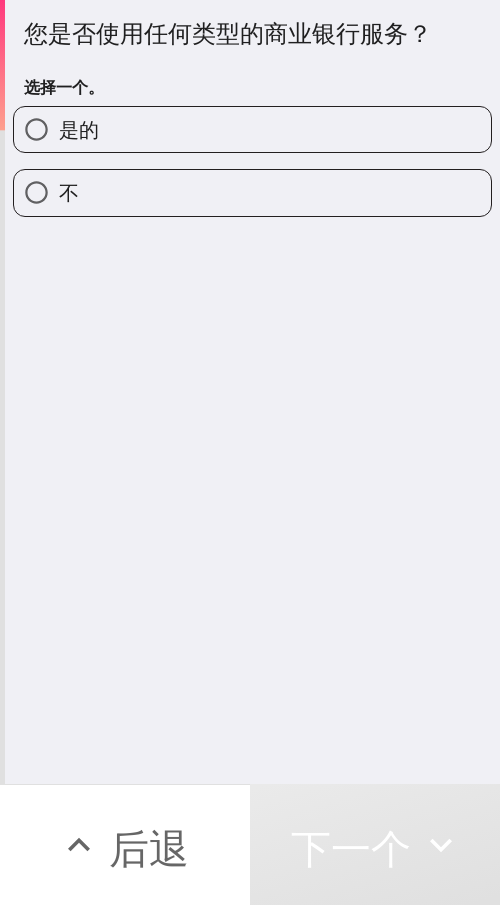 click on "是的" at bounding box center (79, 129) 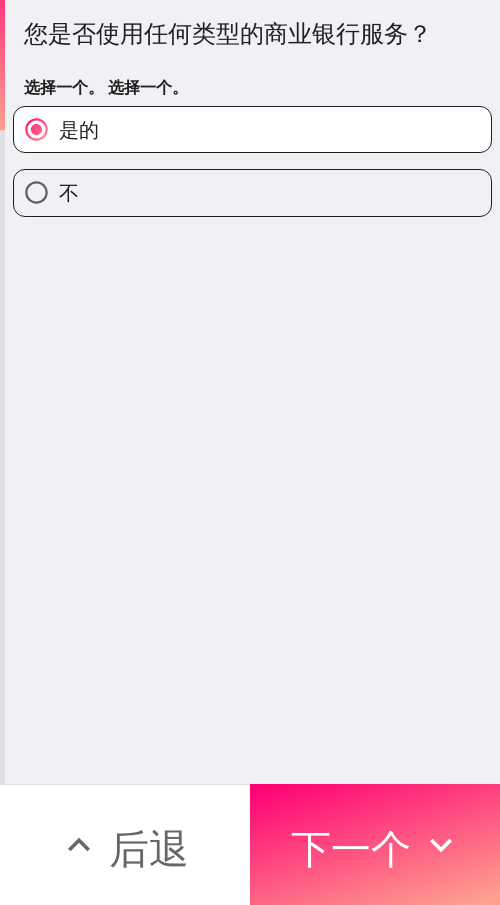 click on "下一个" at bounding box center (351, 848) 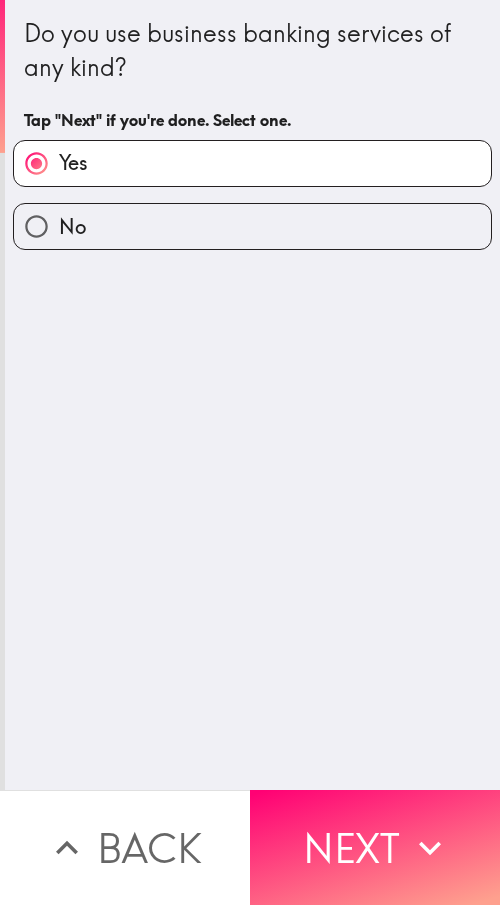 scroll, scrollTop: 0, scrollLeft: 0, axis: both 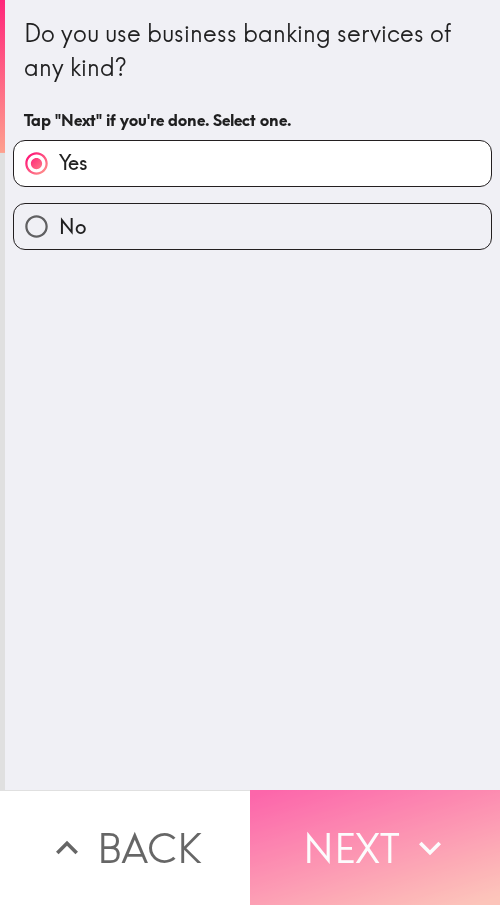 click on "Next" at bounding box center (375, 847) 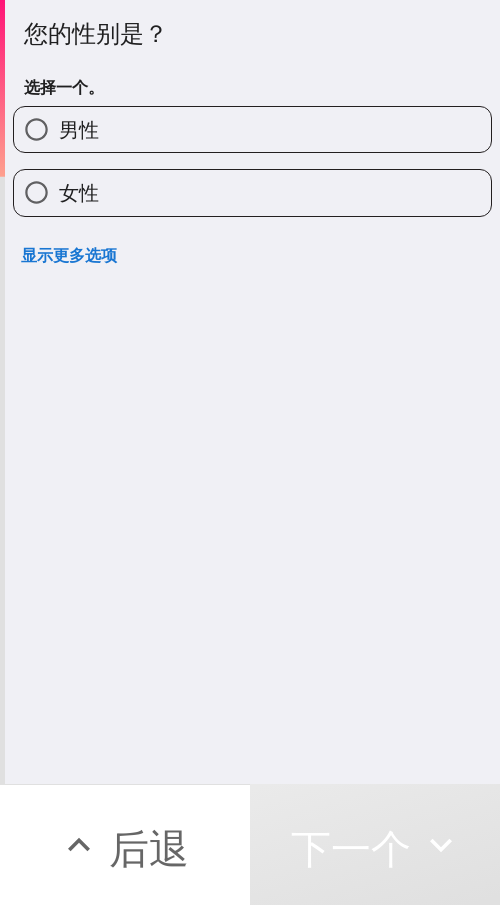click on "男性" at bounding box center (252, 129) 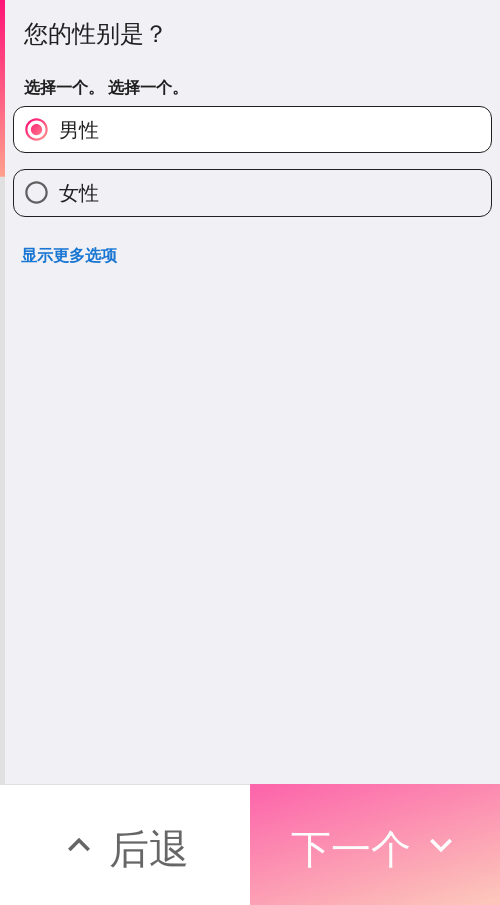 click on "下一个" at bounding box center [351, 848] 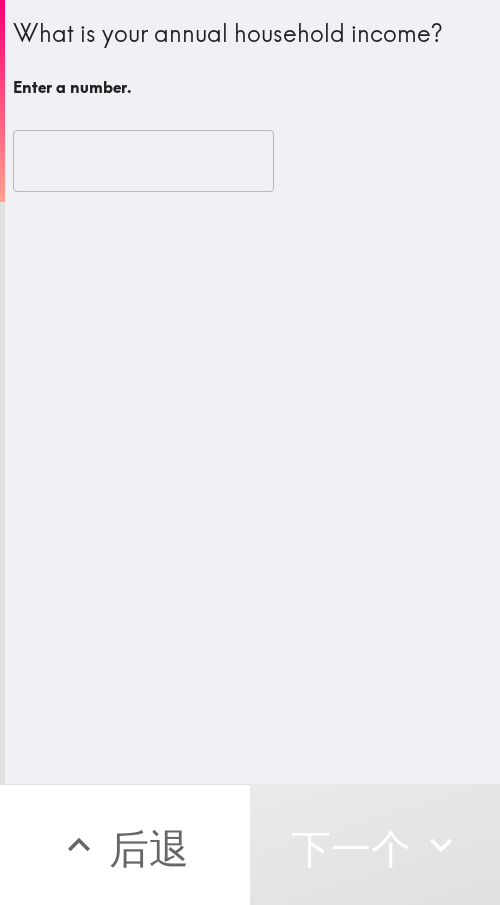 type 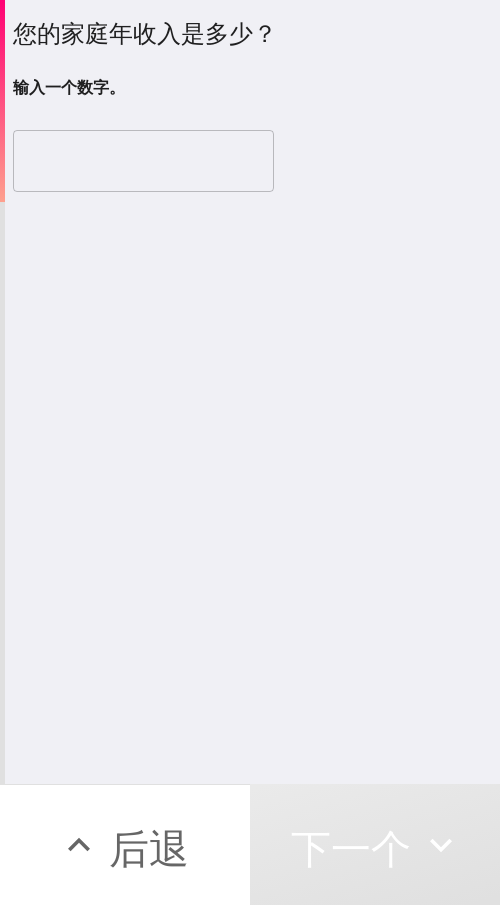 click at bounding box center [143, 161] 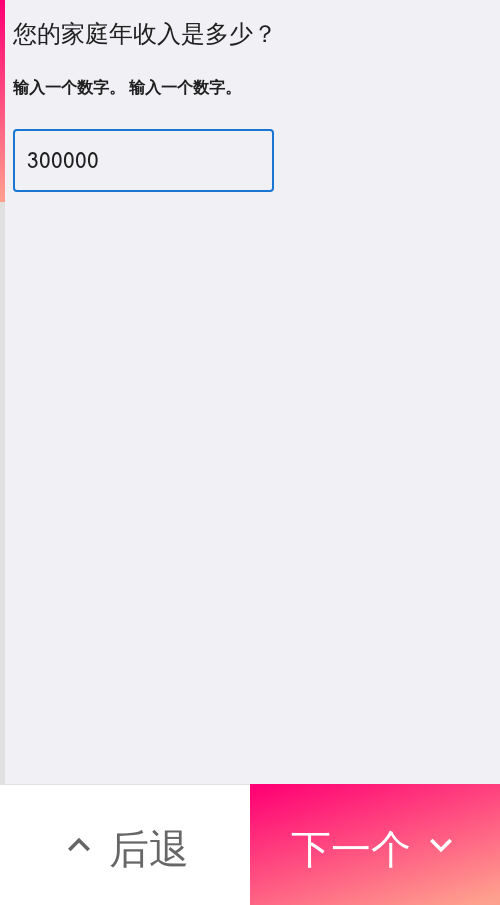 type on "300000" 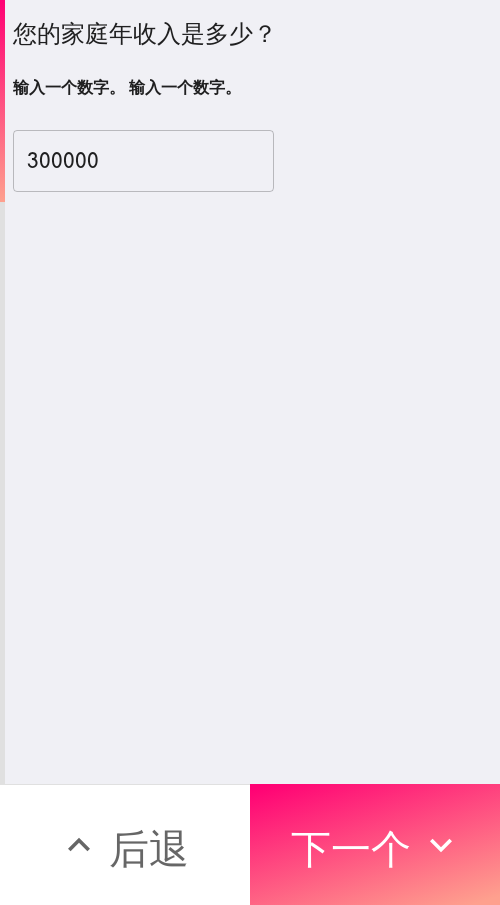 drag, startPoint x: 336, startPoint y: 439, endPoint x: 146, endPoint y: 541, distance: 215.64786 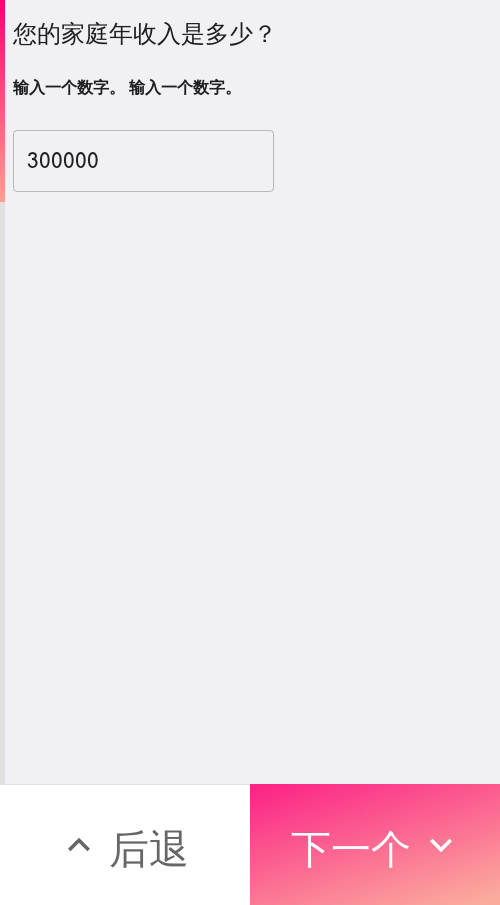 click on "下一个" at bounding box center (351, 848) 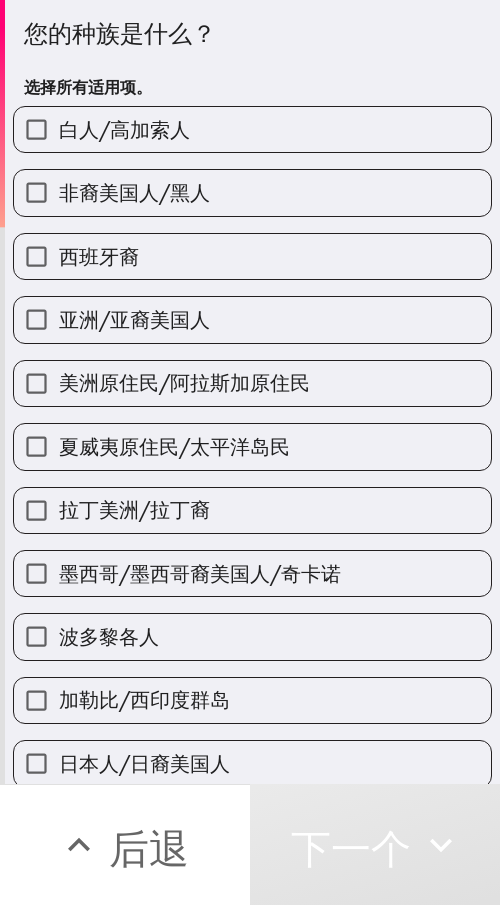 drag, startPoint x: 142, startPoint y: 135, endPoint x: 130, endPoint y: 155, distance: 23.323807 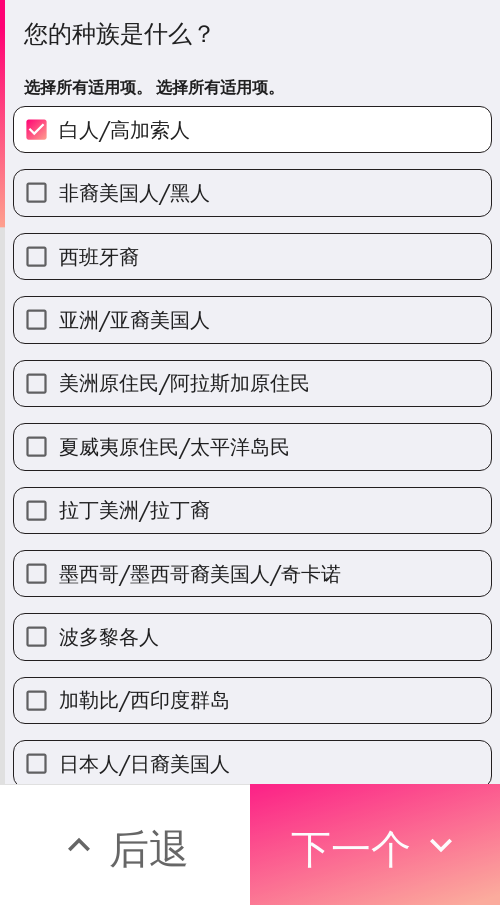 click on "下一个" at bounding box center (351, 848) 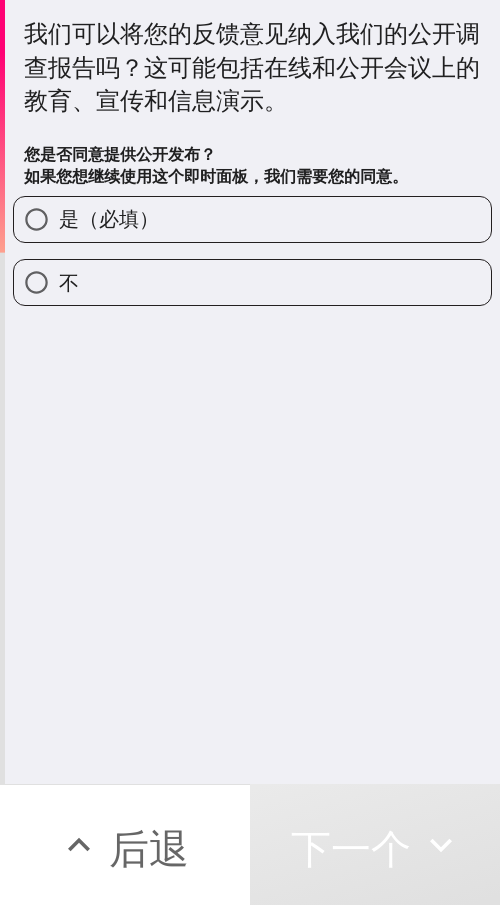 click on "是（必填）" at bounding box center (252, 219) 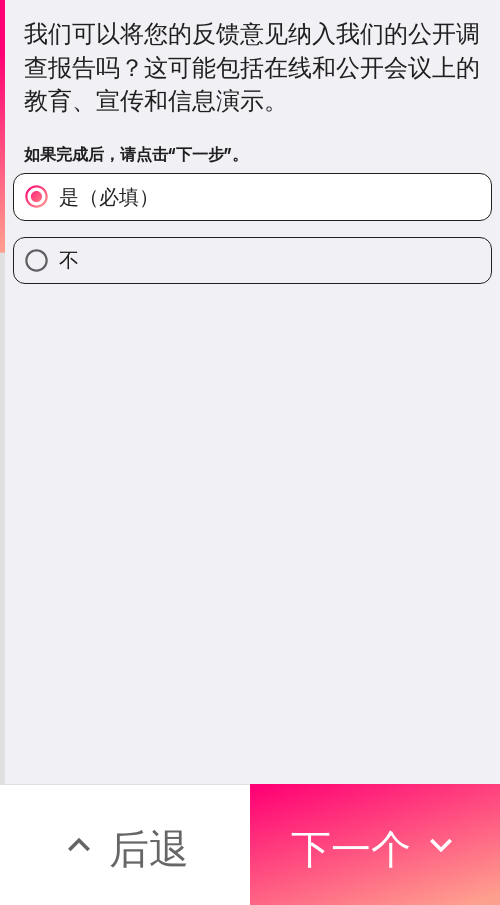 scroll, scrollTop: 0, scrollLeft: 0, axis: both 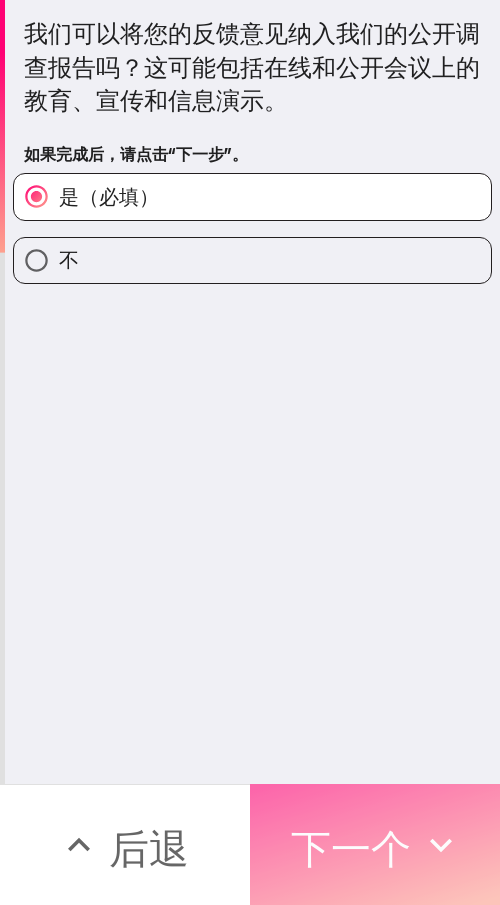 click on "下一个" at bounding box center (351, 845) 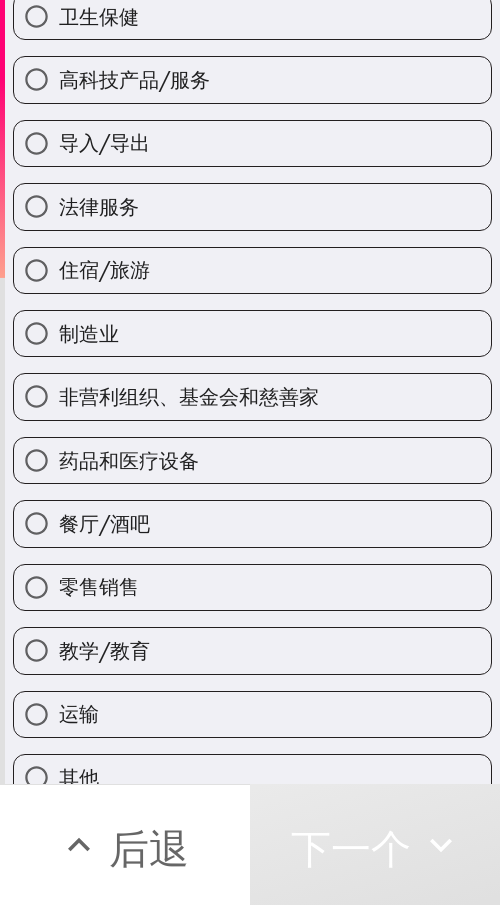 scroll, scrollTop: 589, scrollLeft: 0, axis: vertical 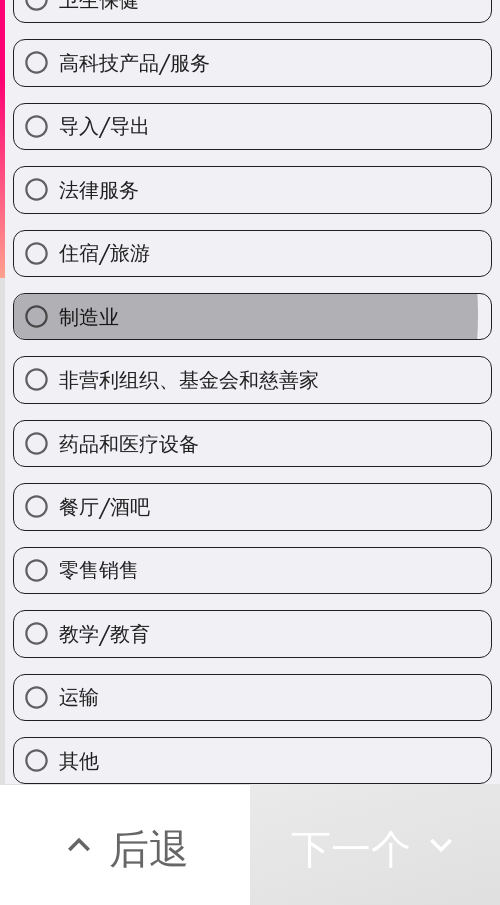 click on "制造业" at bounding box center [89, 316] 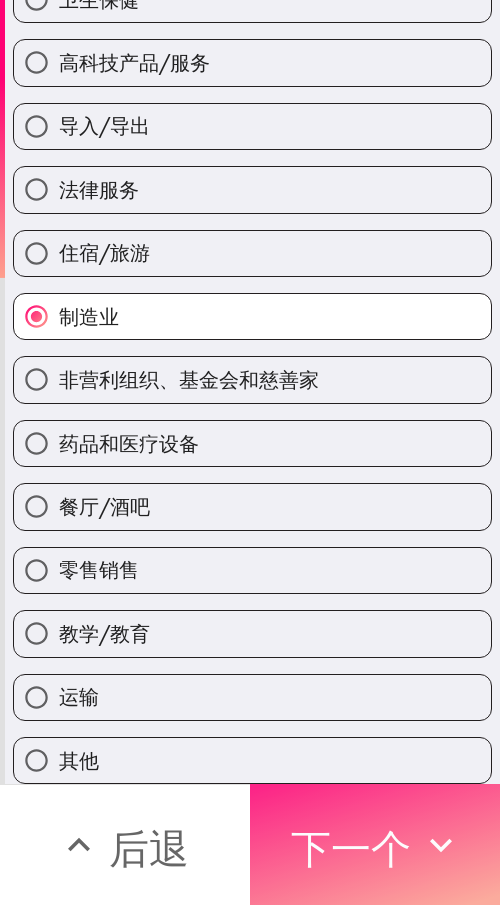click on "下一个" at bounding box center (351, 848) 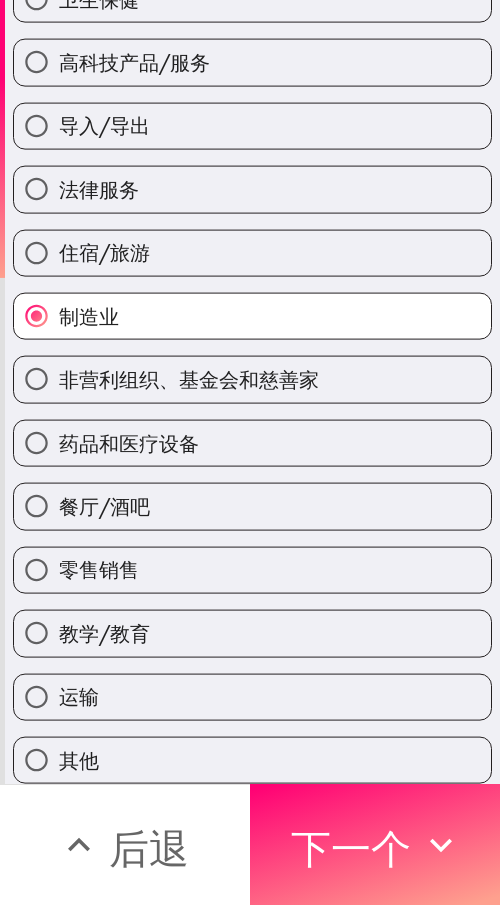 scroll, scrollTop: 414, scrollLeft: 0, axis: vertical 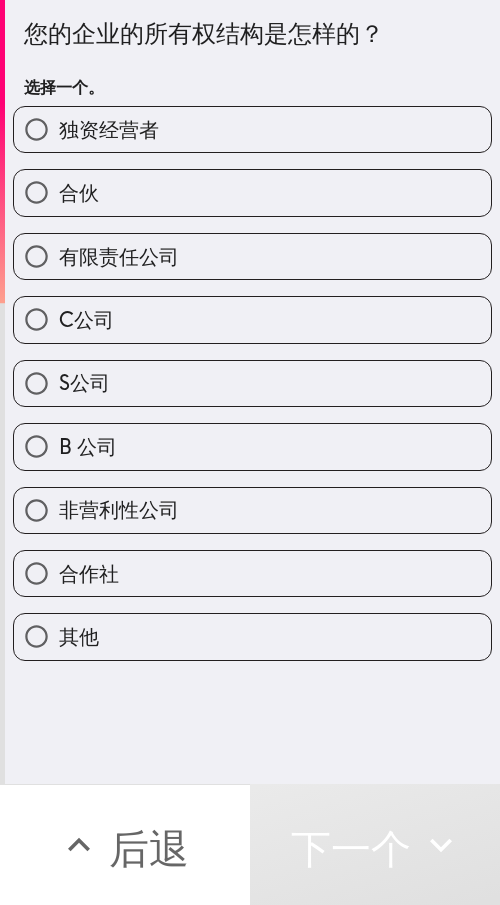 click on "有限责任公司" at bounding box center [119, 256] 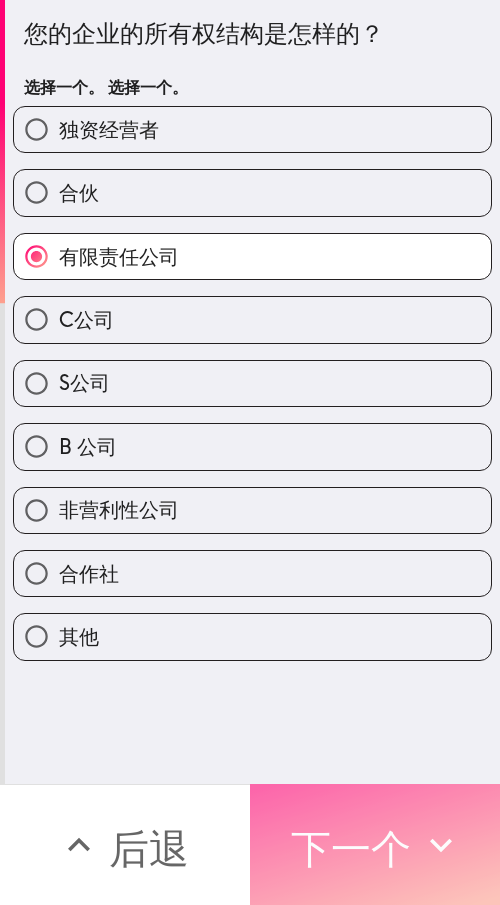 click on "下一个" at bounding box center (351, 845) 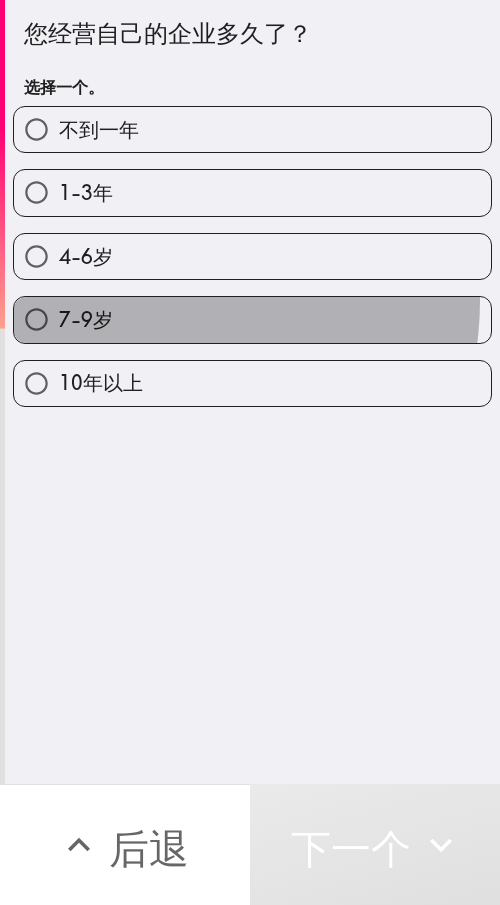 click on "7-9岁" at bounding box center (252, 319) 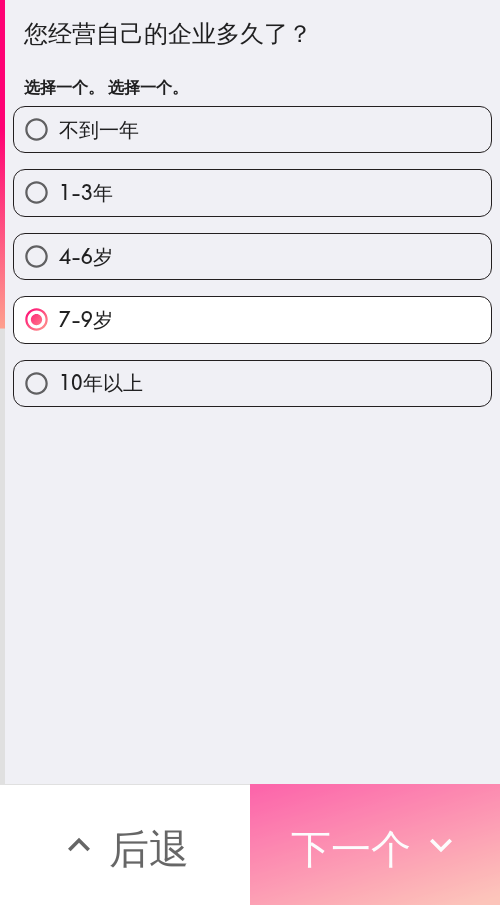 drag, startPoint x: 360, startPoint y: 835, endPoint x: 375, endPoint y: 822, distance: 19.849434 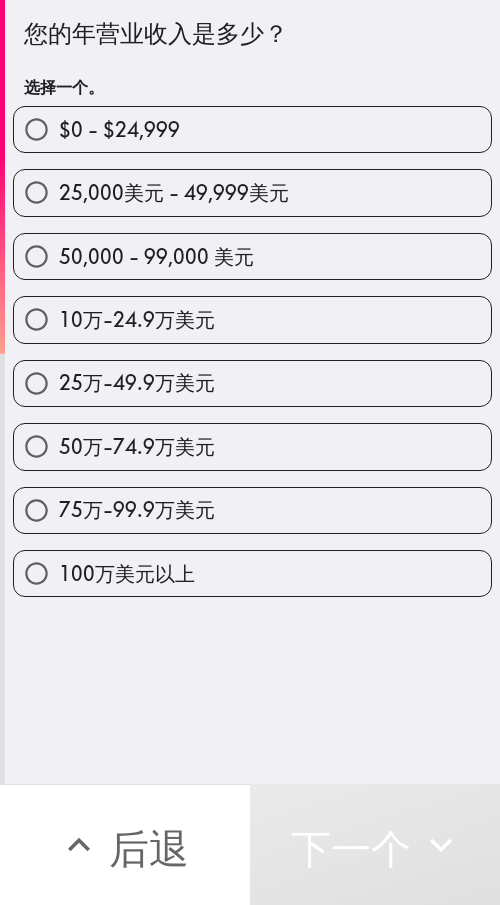 click on "50万-74.9万美元" at bounding box center (137, 446) 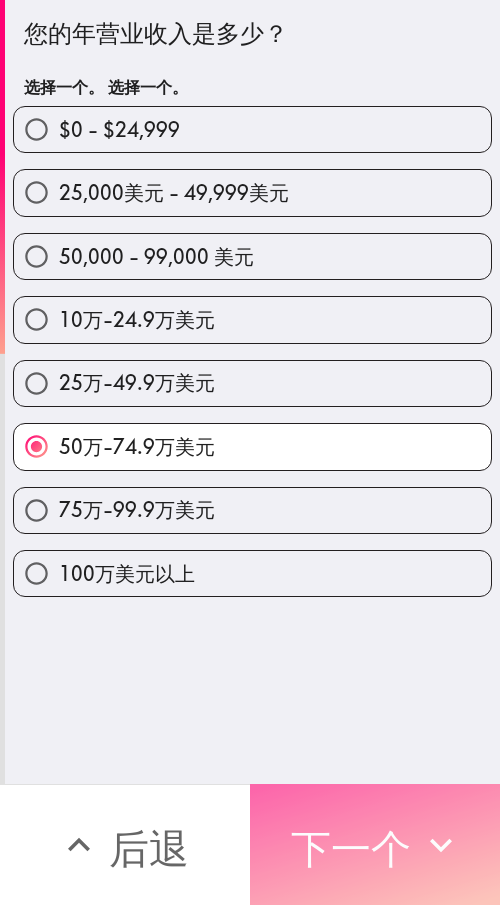 click on "下一个" at bounding box center (351, 848) 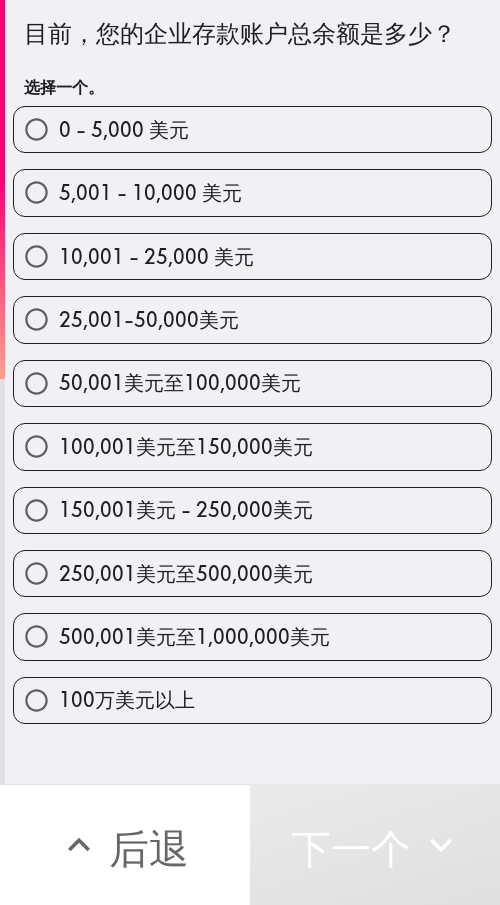 click on "500,001美元至1,000,000美元" at bounding box center [194, 636] 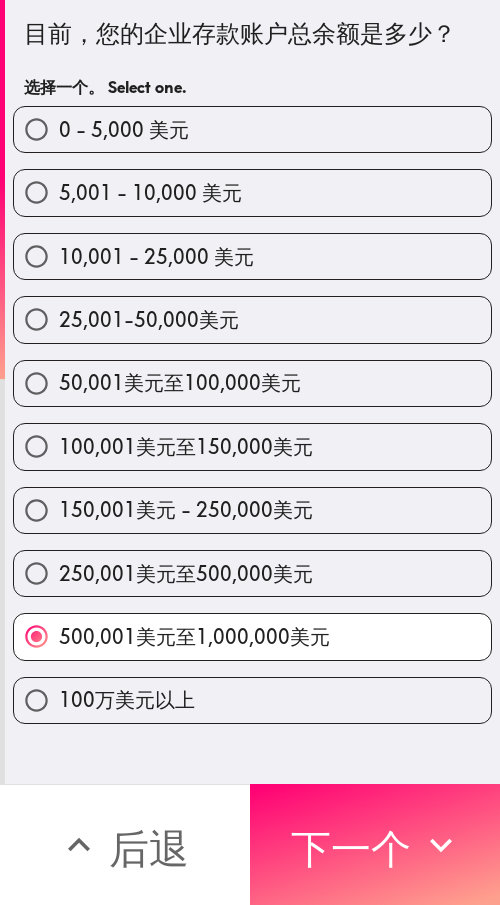click on "250,001美元至500,000美元" at bounding box center (186, 573) 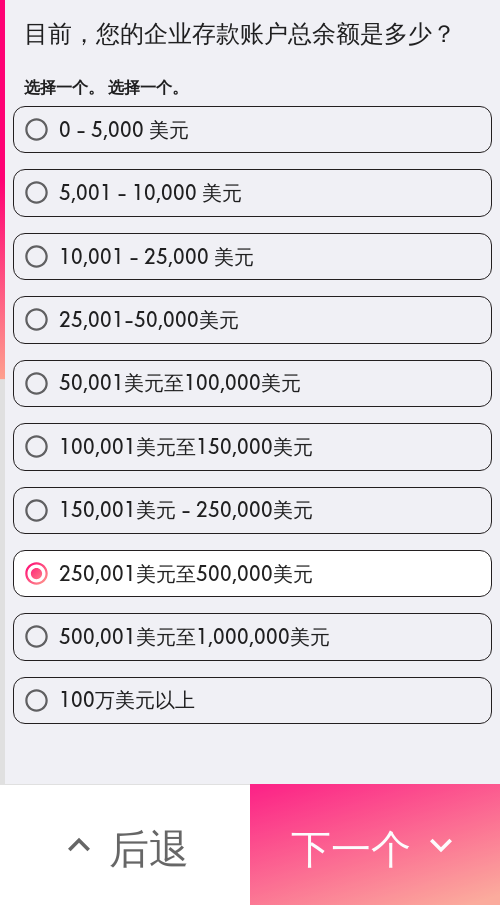 click on "下一个" at bounding box center (351, 845) 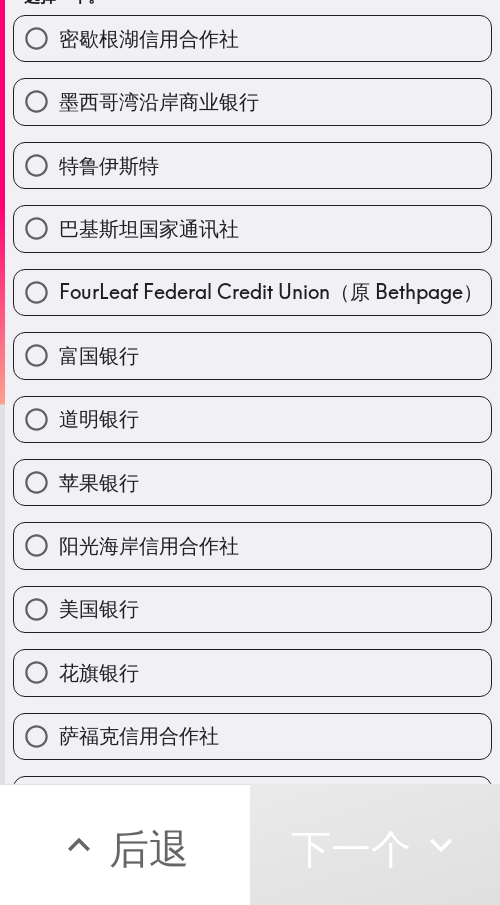 scroll, scrollTop: 200, scrollLeft: 0, axis: vertical 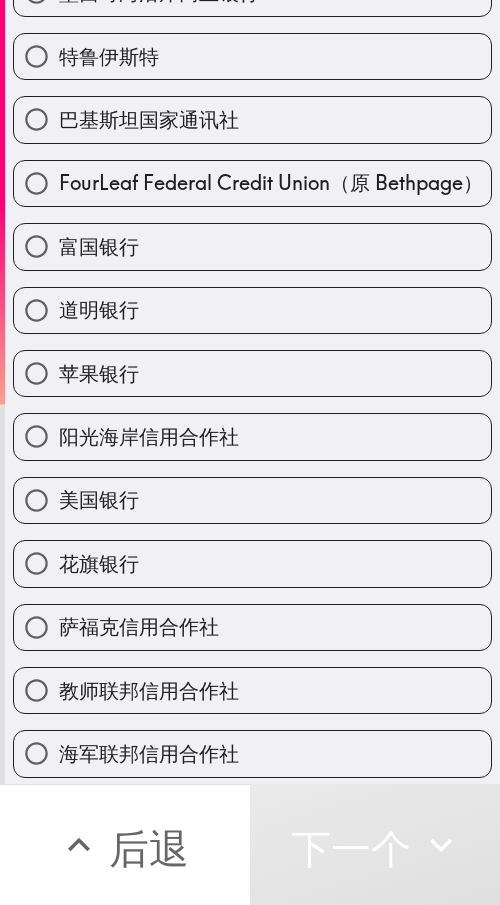 click on "花旗银行" at bounding box center [99, 563] 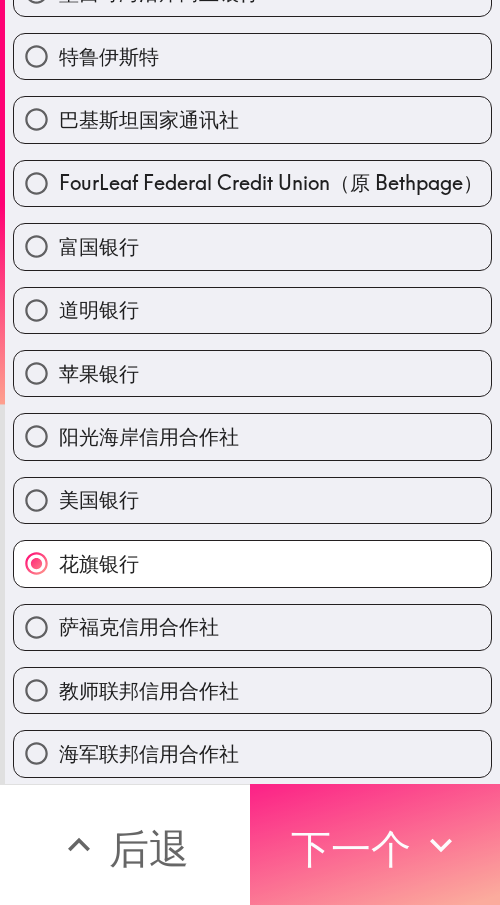 click on "下一个" at bounding box center [351, 848] 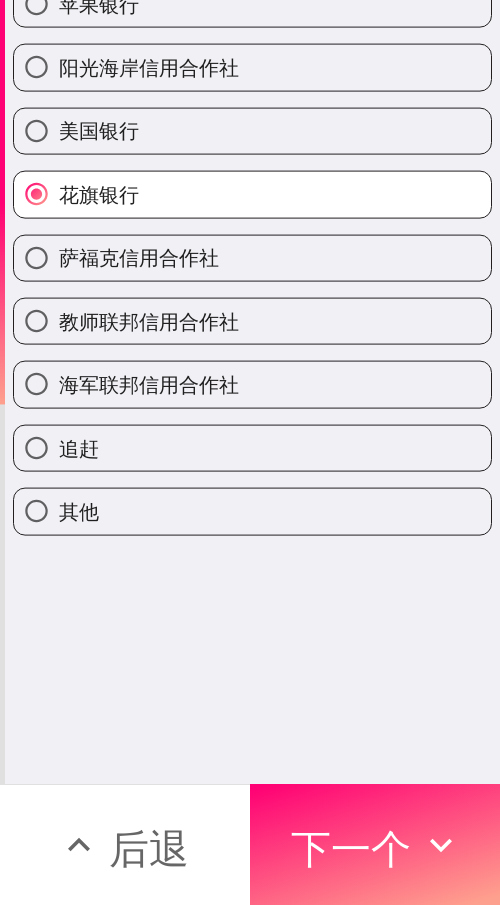 scroll, scrollTop: 0, scrollLeft: 0, axis: both 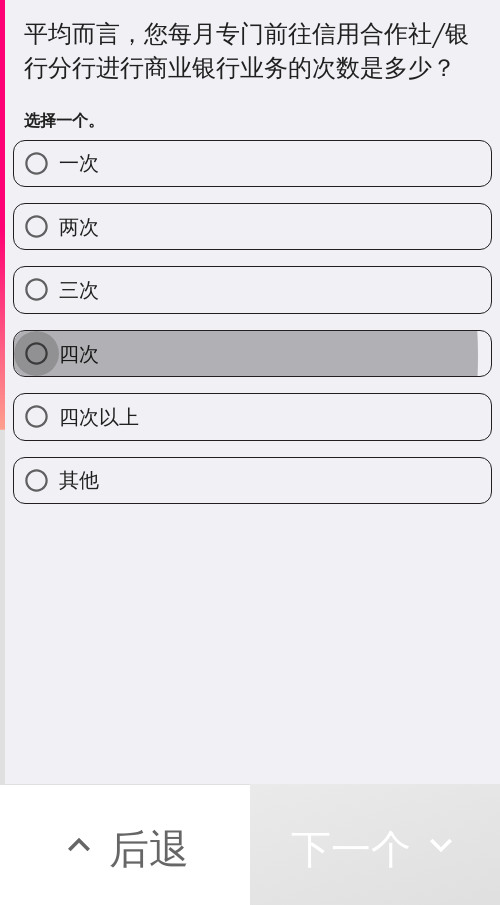 click on "四次" at bounding box center (36, 353) 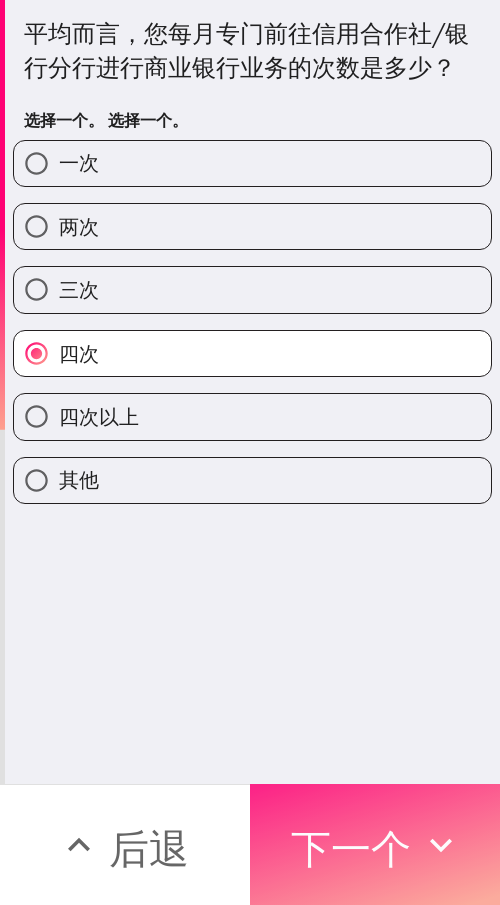 click on "下一个" at bounding box center (351, 848) 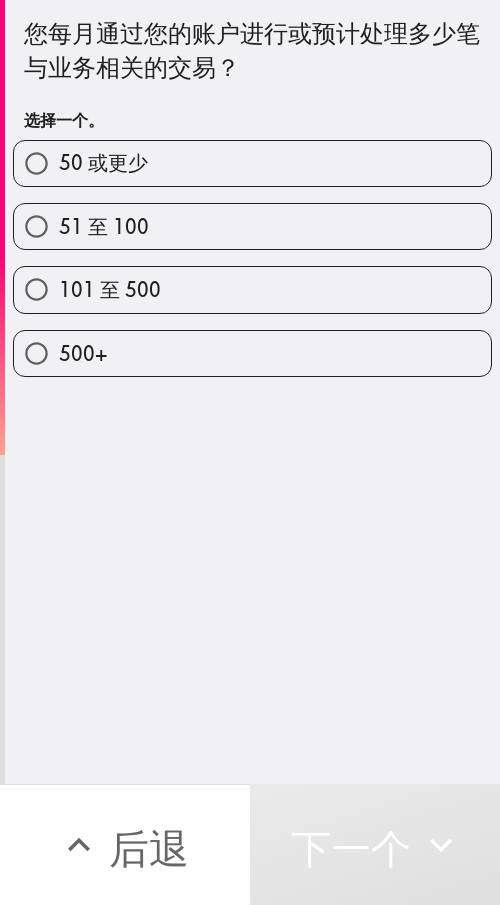 click on "101 至 500" at bounding box center (110, 289) 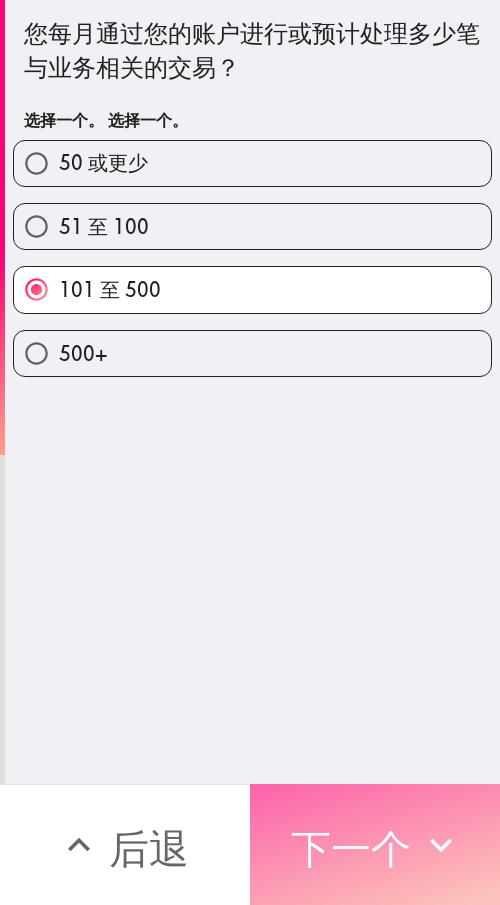 click on "下一个" at bounding box center [351, 848] 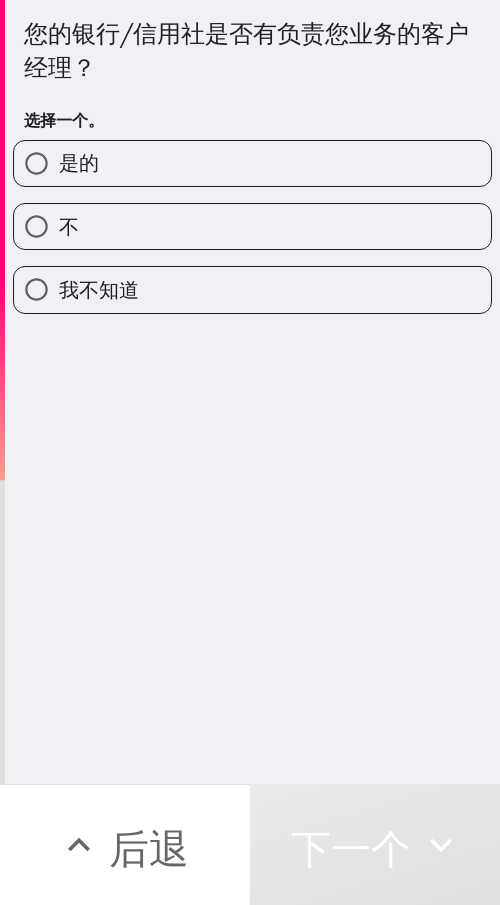 click on "是的" at bounding box center (252, 163) 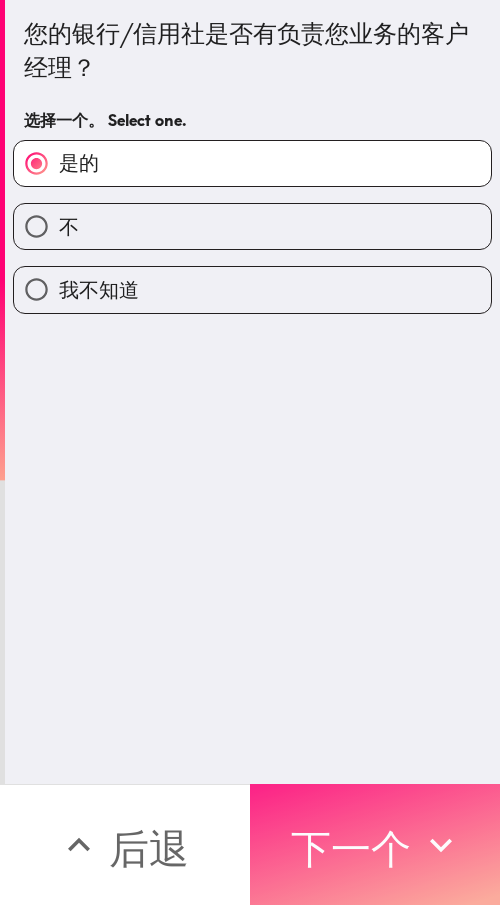 click on "下一个" at bounding box center [351, 848] 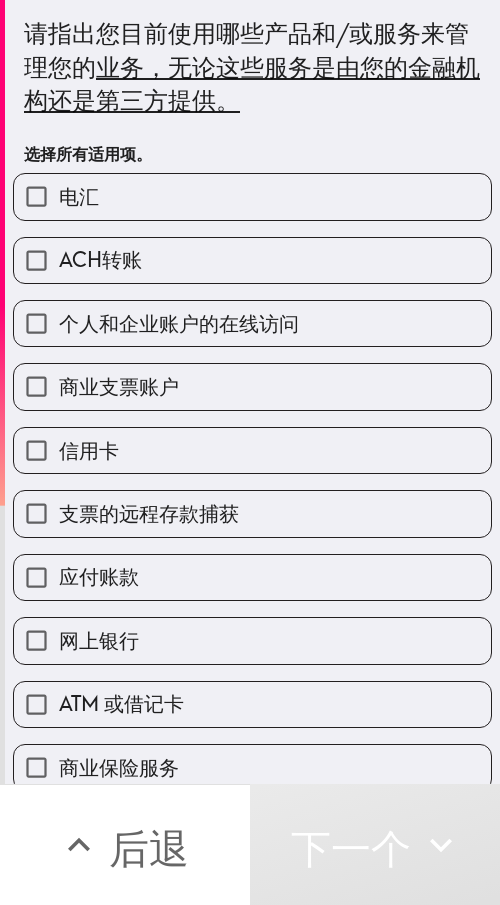 click on "ACH转账" at bounding box center (252, 260) 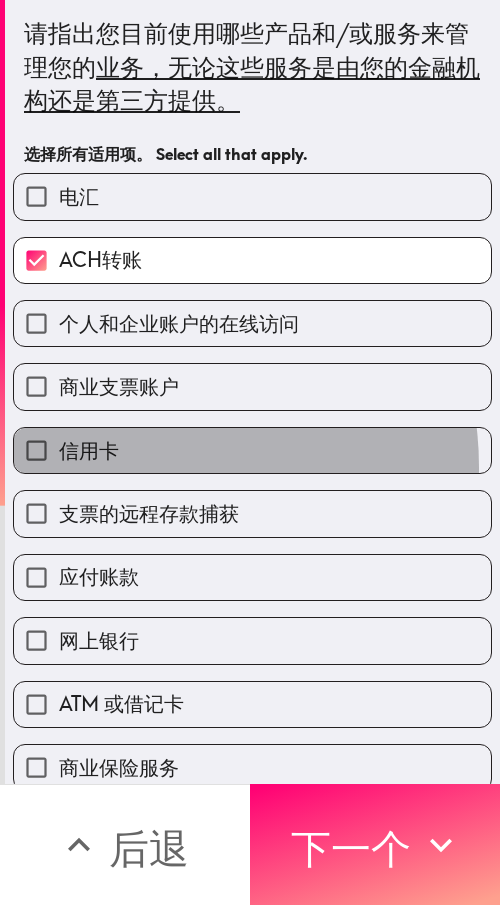 click on "信用卡" at bounding box center [252, 450] 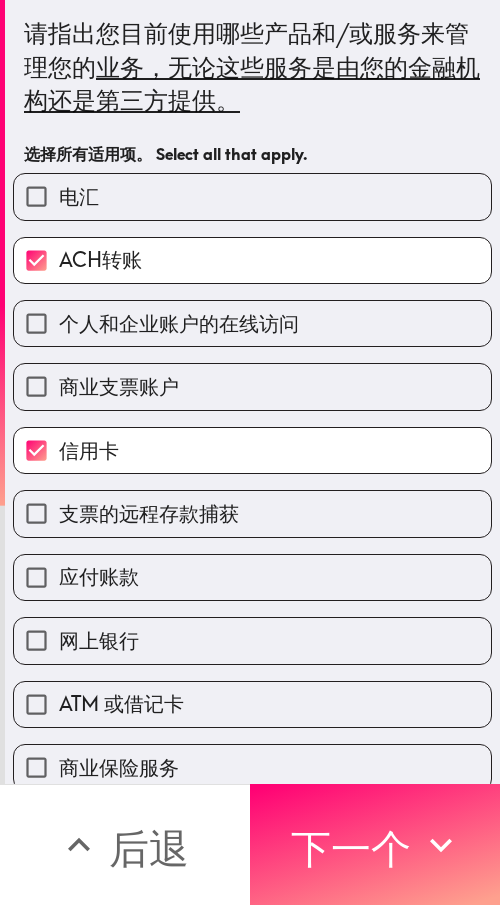 drag, startPoint x: 102, startPoint y: 547, endPoint x: 101, endPoint y: 583, distance: 36.013885 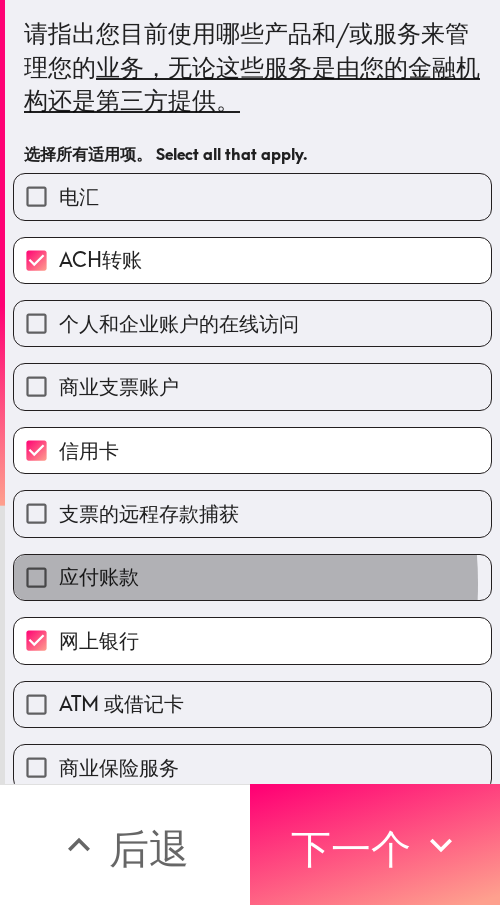 click on "应付账款" at bounding box center [99, 576] 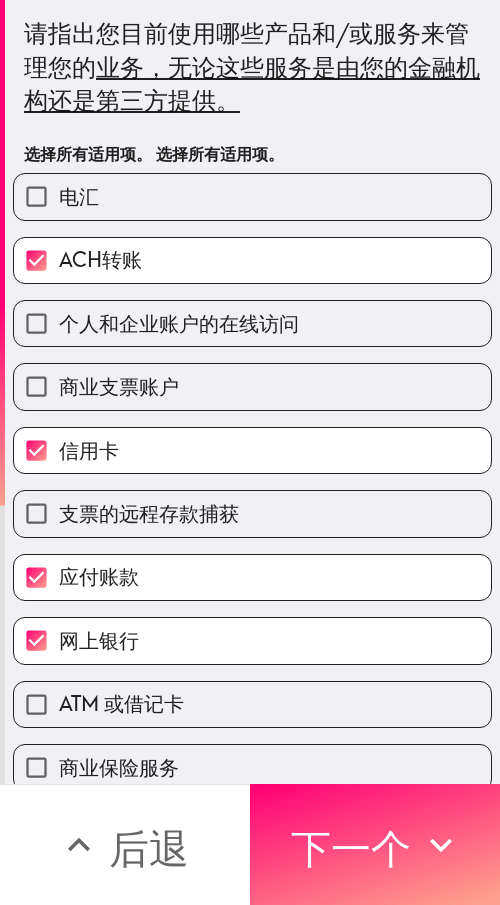 scroll, scrollTop: 403, scrollLeft: 0, axis: vertical 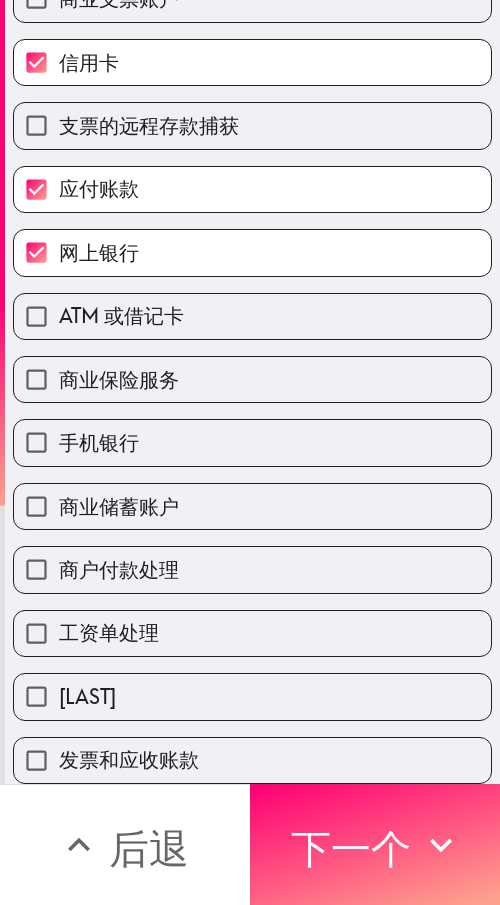 click on "手机银行" at bounding box center (252, 442) 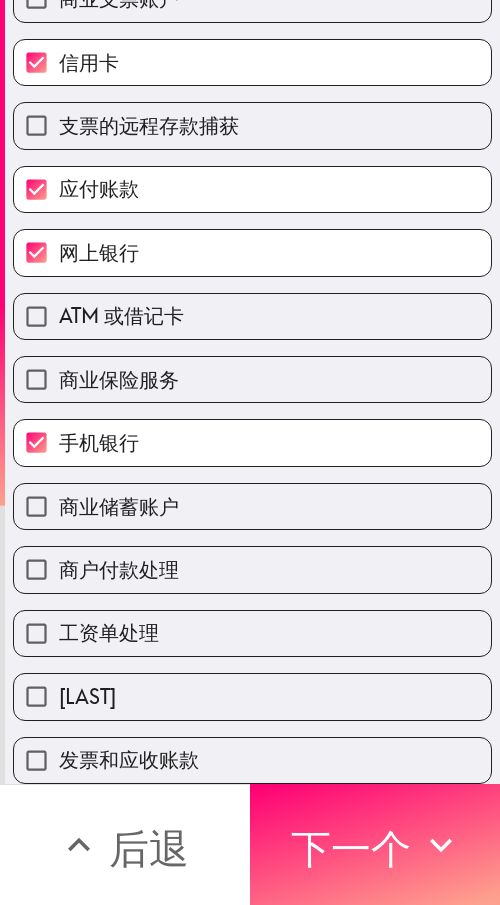 click on "商业储蓄账户" at bounding box center [119, 506] 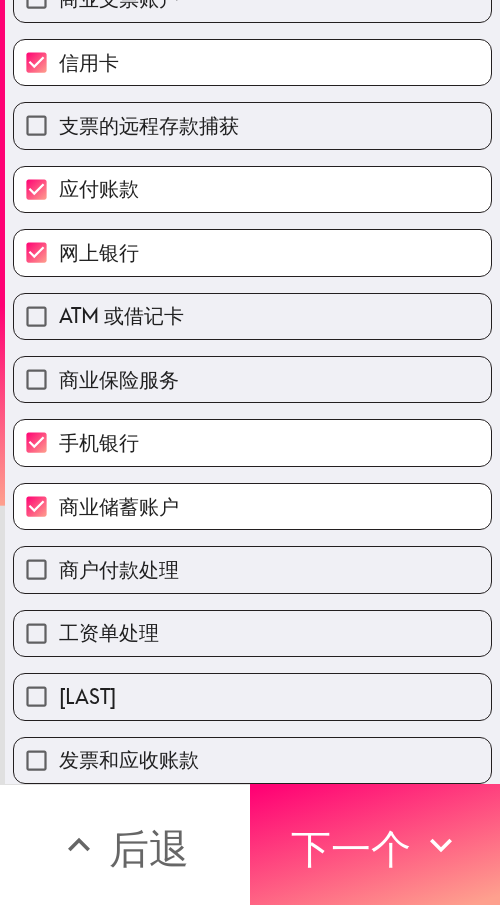 click on "工资单处理" at bounding box center (109, 632) 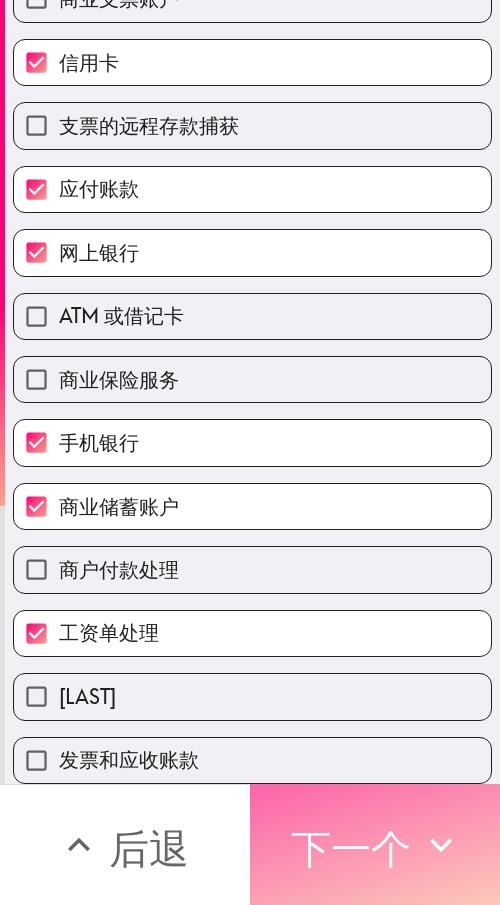 click on "下一个" at bounding box center (351, 848) 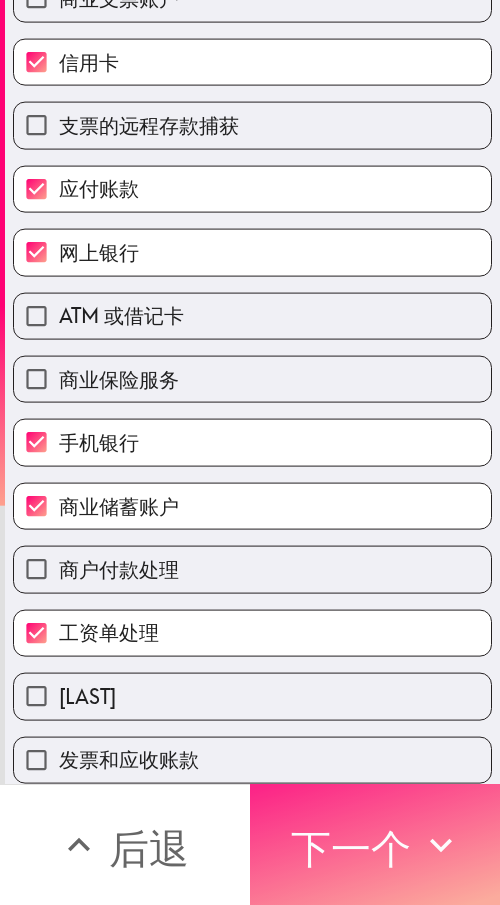 scroll, scrollTop: 46, scrollLeft: 0, axis: vertical 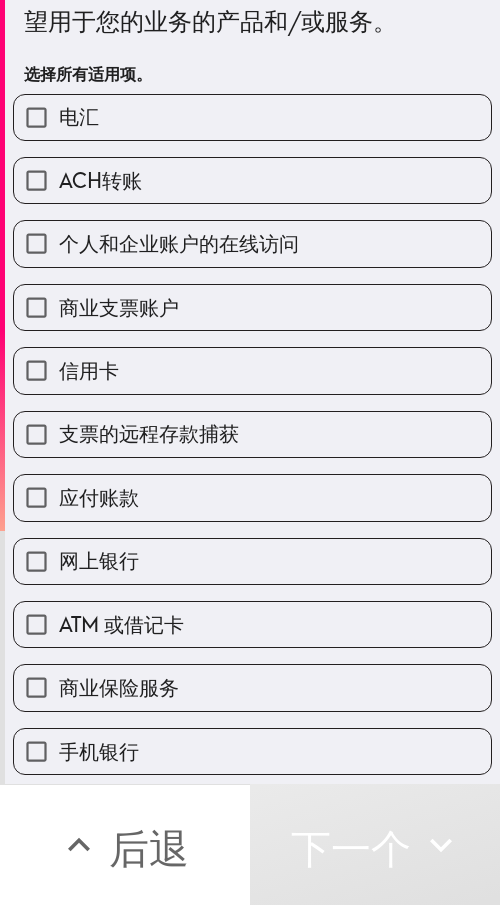 click on "ACH转账" at bounding box center (252, 180) 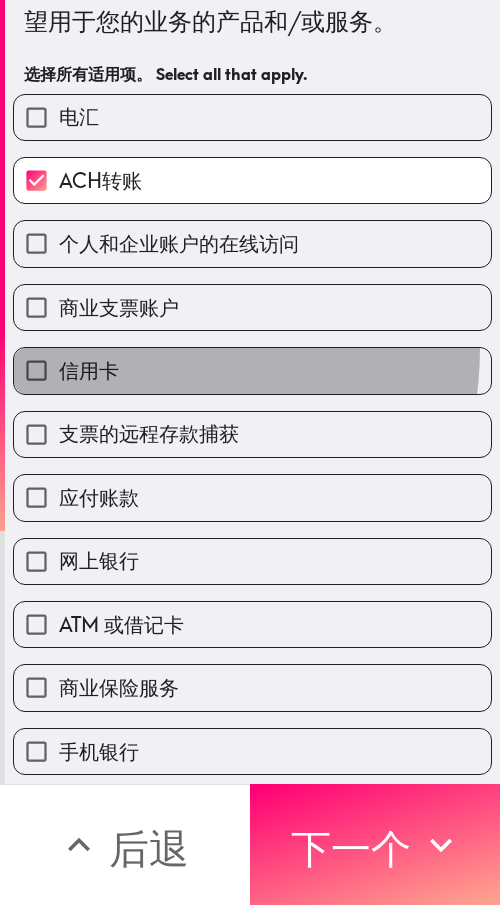 click on "信用卡" at bounding box center (252, 370) 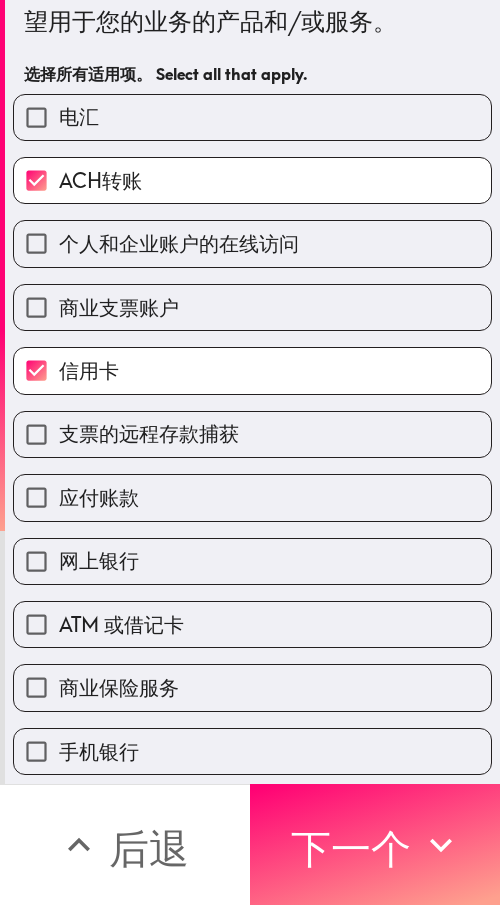 click on "应付账款" at bounding box center (99, 497) 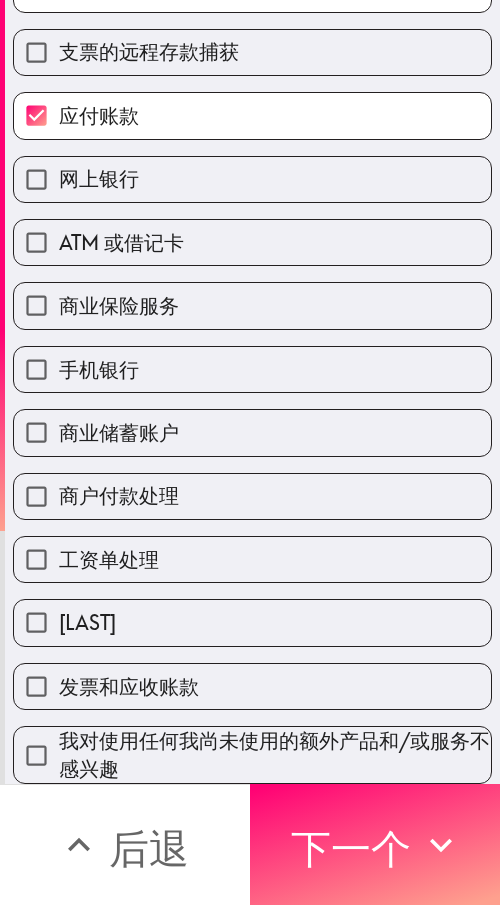 scroll, scrollTop: 443, scrollLeft: 0, axis: vertical 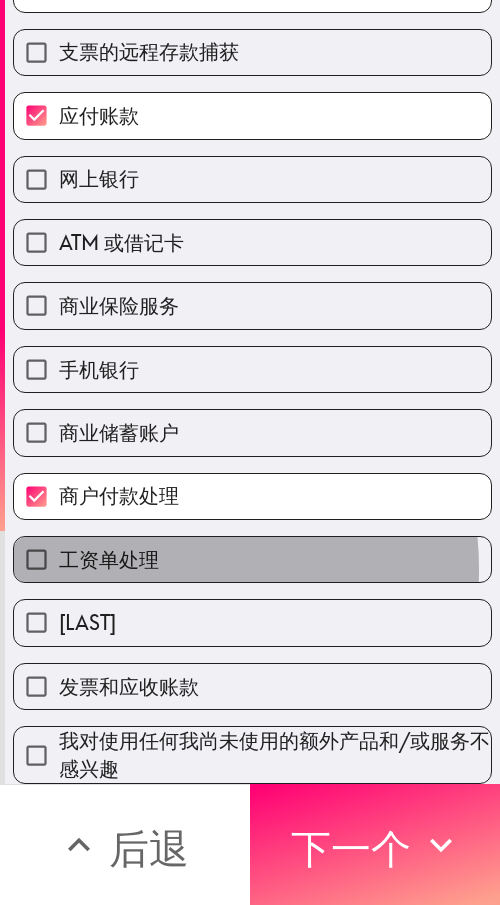 click on "工资单处理" at bounding box center (109, 559) 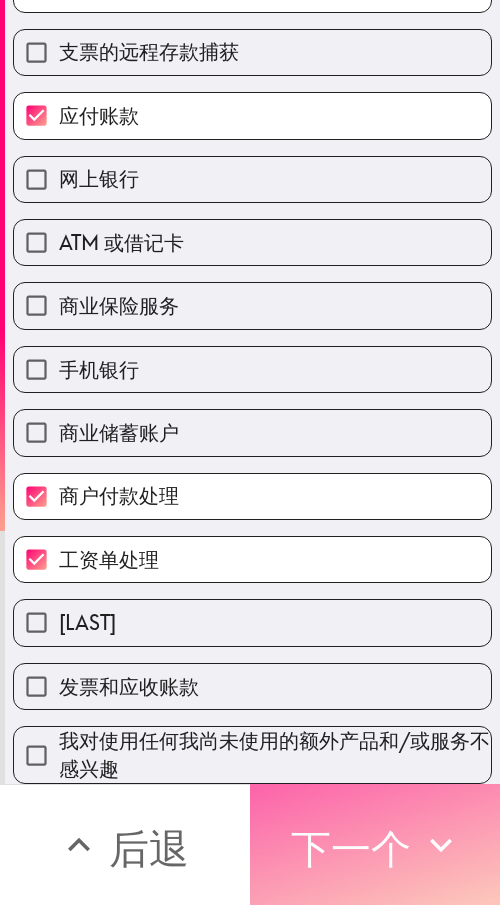click on "下一个" at bounding box center [351, 845] 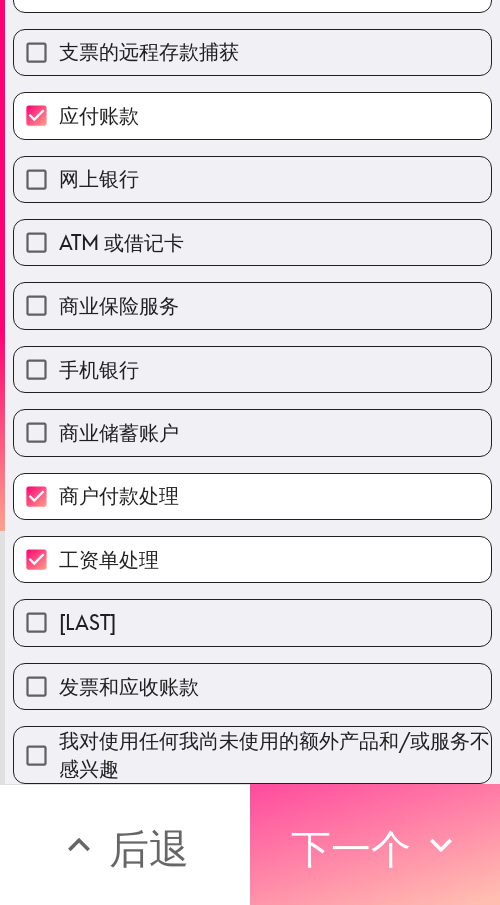scroll, scrollTop: 125, scrollLeft: 0, axis: vertical 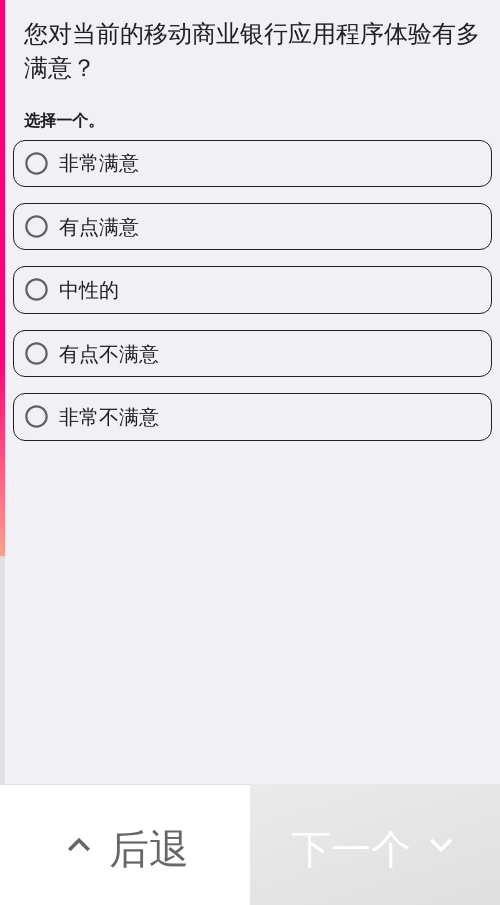 click on "非常满意" at bounding box center [252, 163] 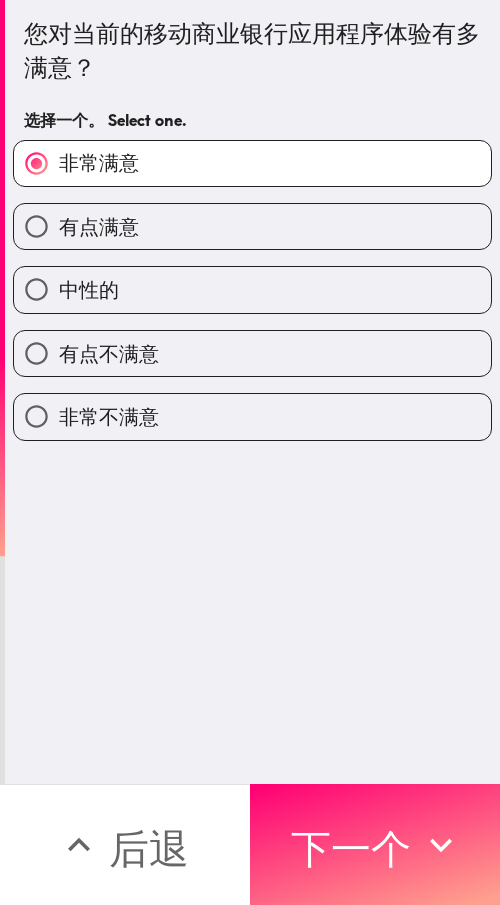 click on "有点满意" at bounding box center [252, 226] 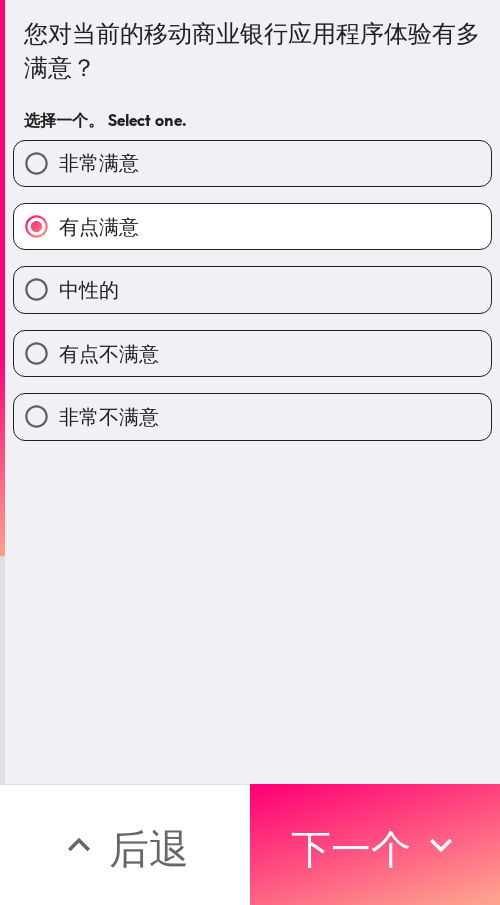 click on "非常满意" at bounding box center (99, 163) 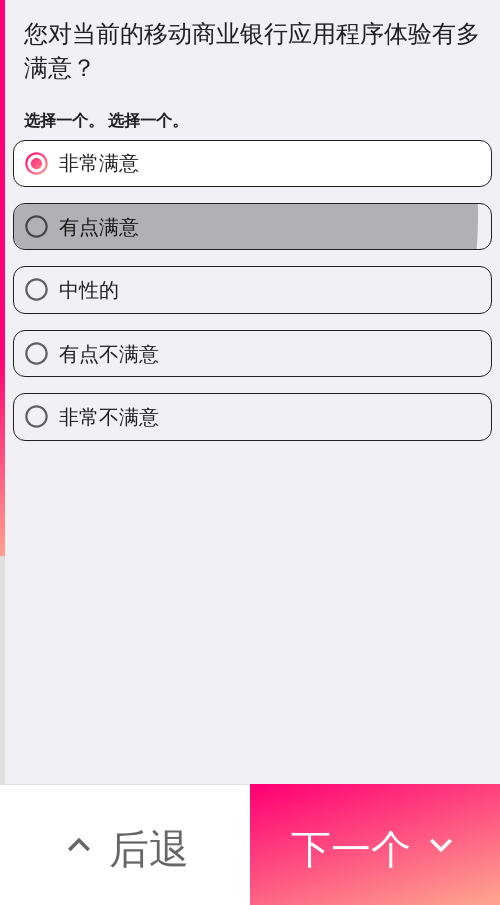 click on "有点满意" at bounding box center (99, 226) 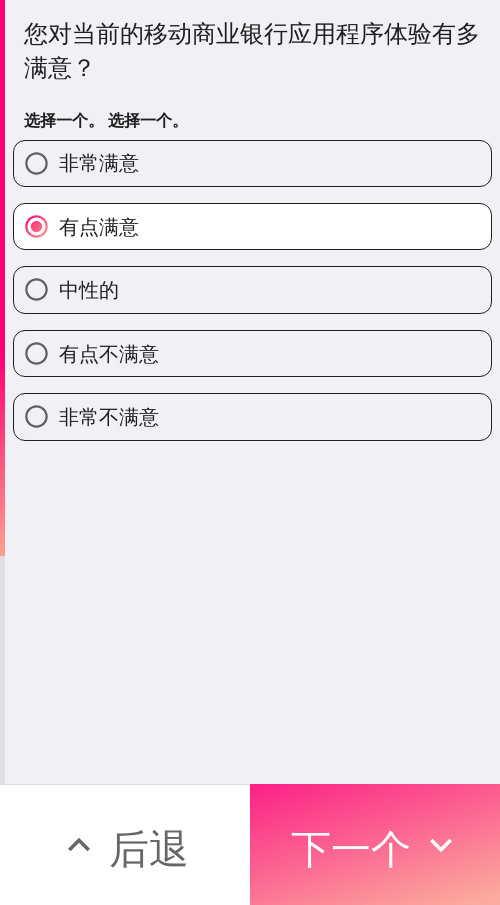 click on "下一个" at bounding box center (375, 844) 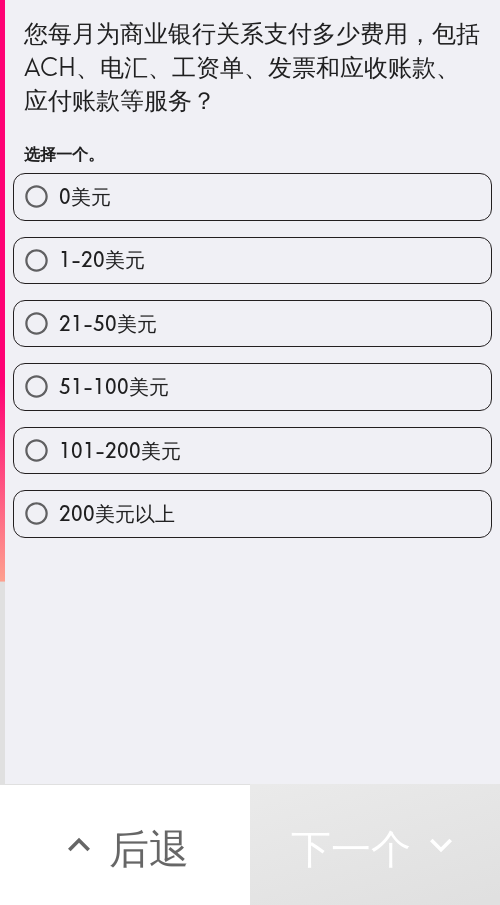 click on "51-100美元" at bounding box center [114, 386] 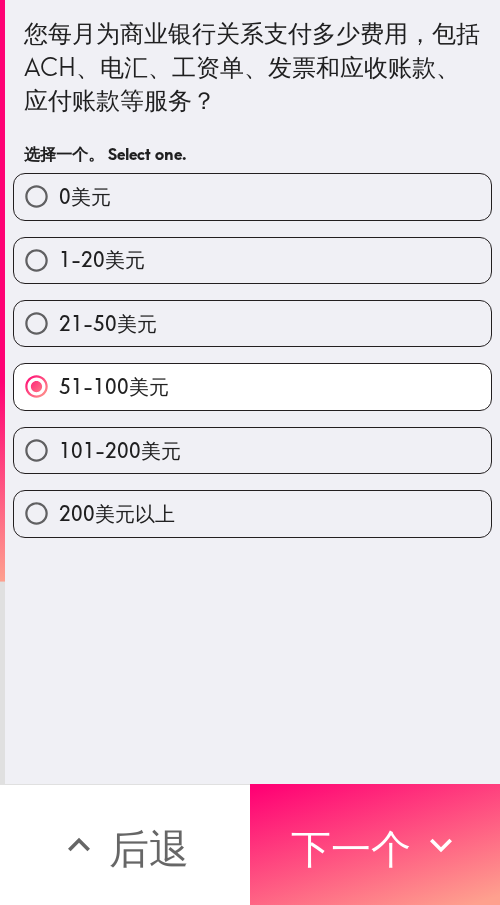click on "101-200美元" at bounding box center [120, 450] 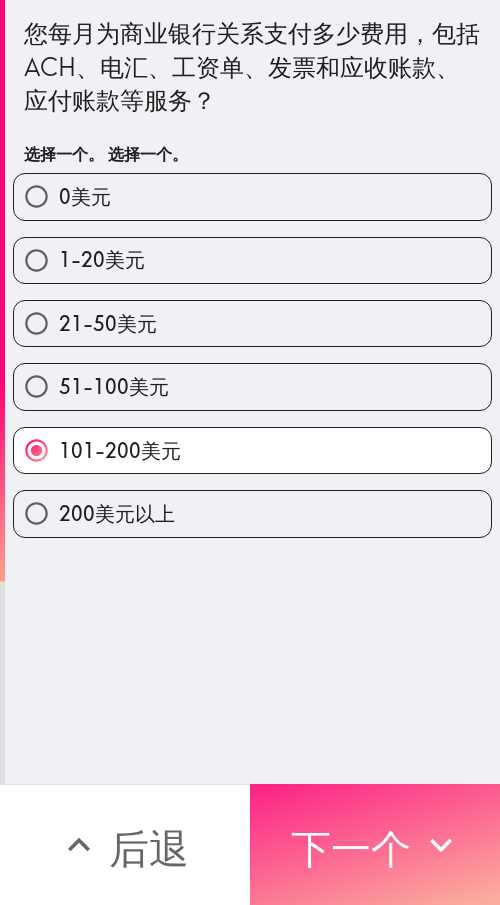 drag, startPoint x: 469, startPoint y: 804, endPoint x: 431, endPoint y: 803, distance: 38.013157 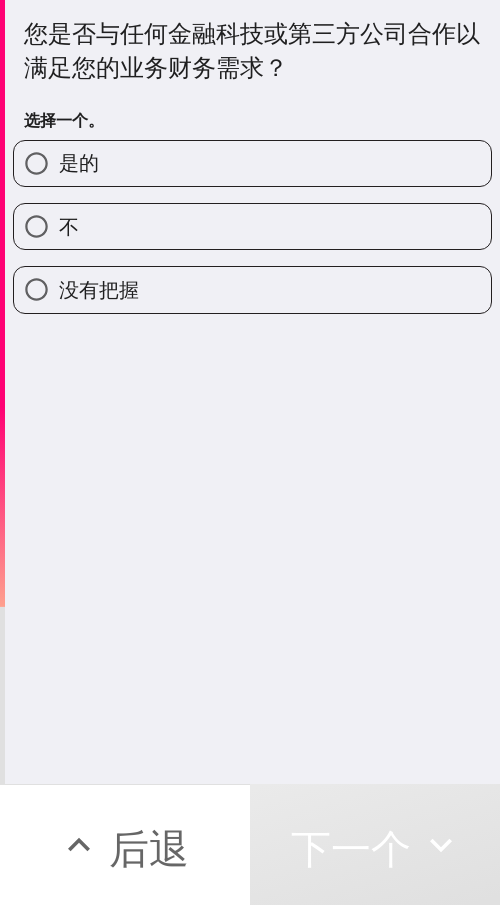 click on "是的" at bounding box center [252, 163] 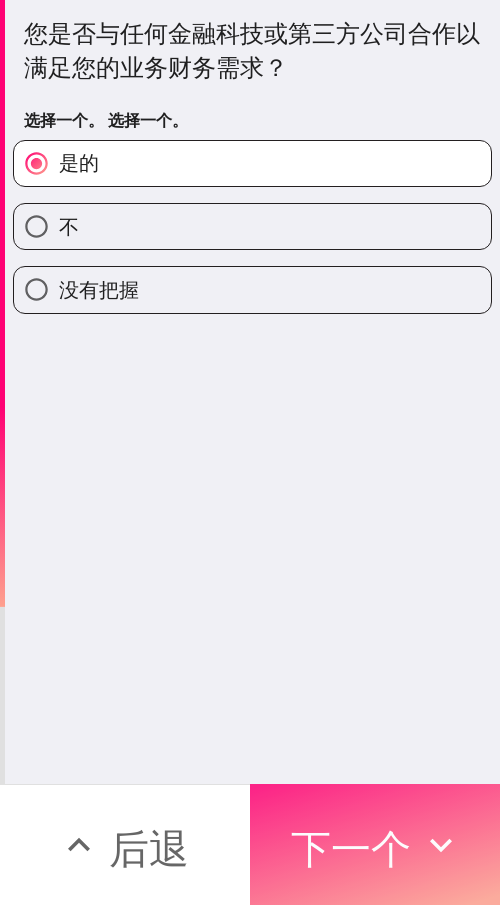 click on "下一个" at bounding box center (351, 845) 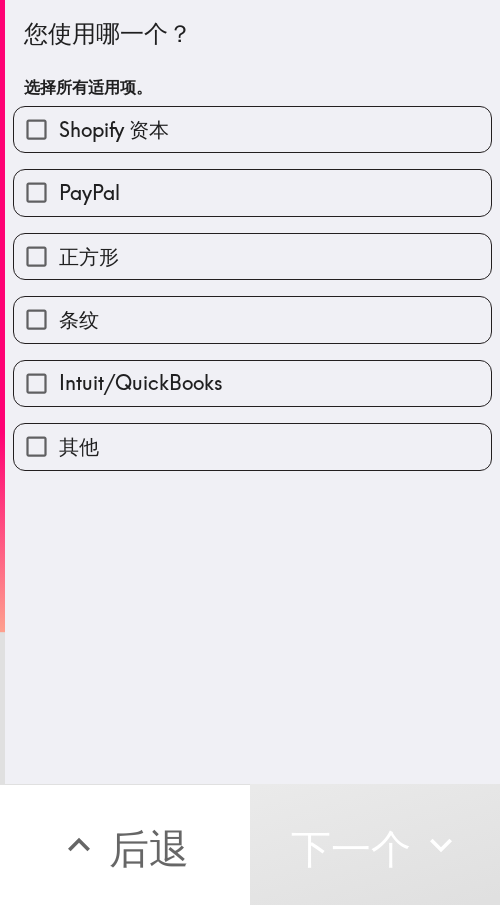 click on "条纹" at bounding box center [252, 319] 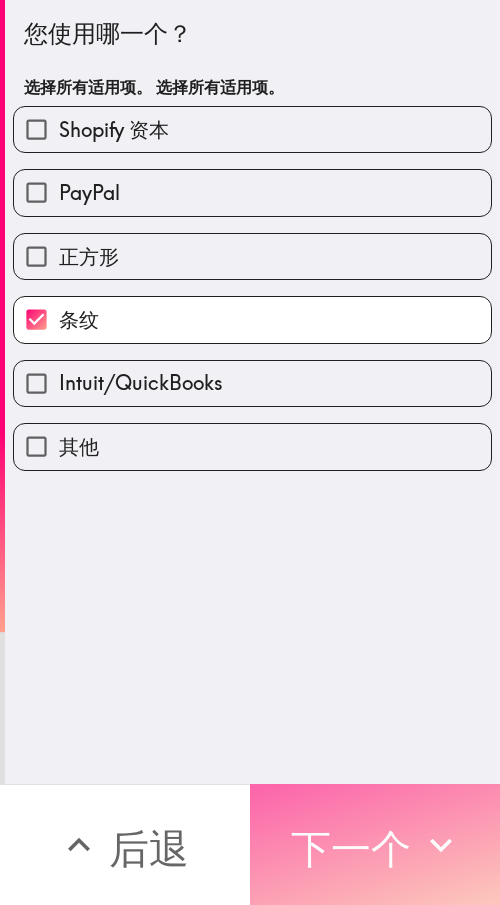 click on "下一个" at bounding box center [351, 848] 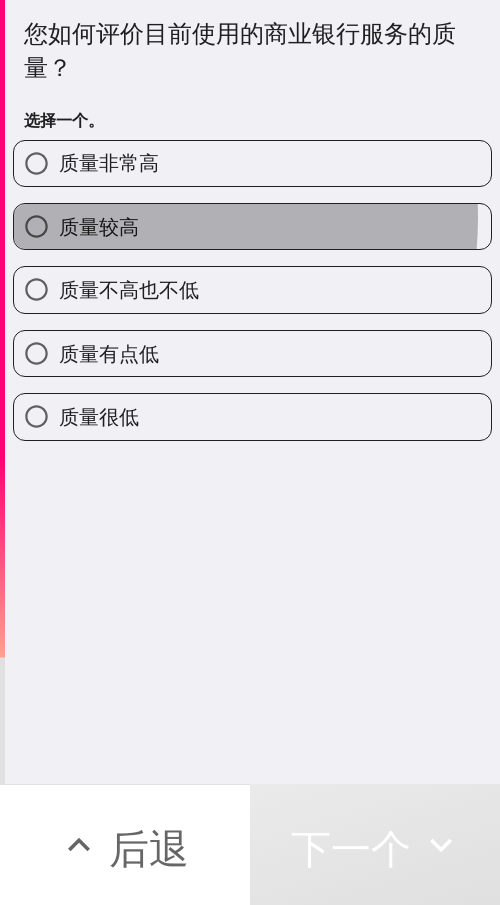click on "质量较高" at bounding box center [99, 226] 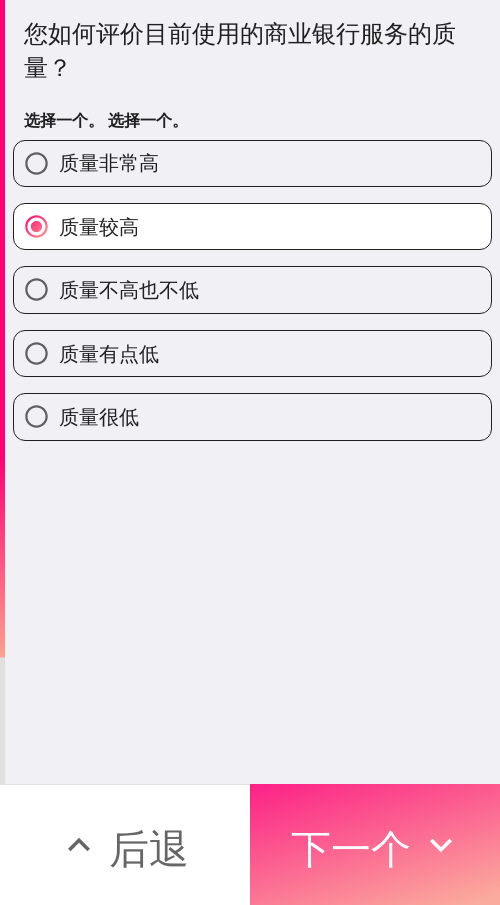 click on "下一个" at bounding box center (351, 848) 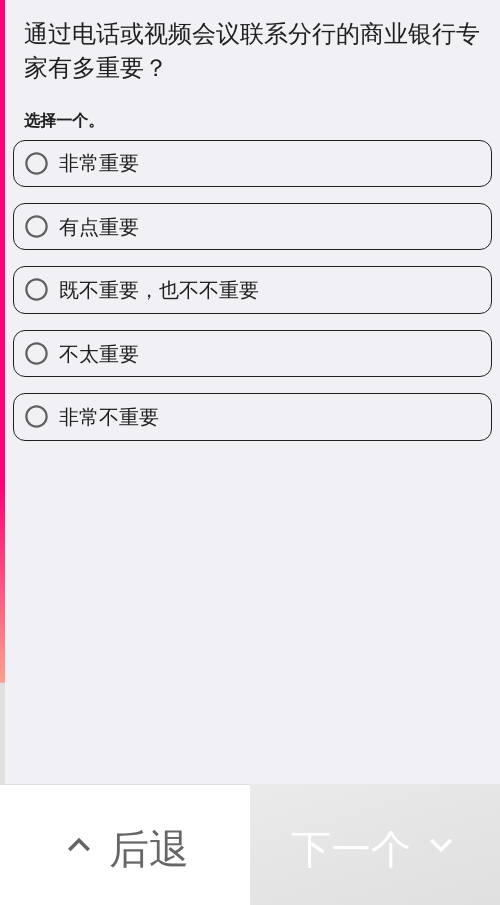 click on "有点重要" at bounding box center (252, 226) 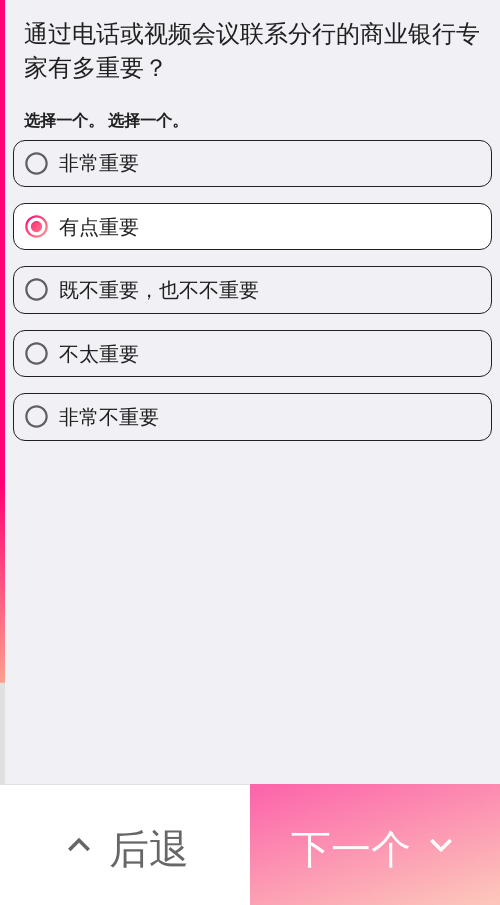 click 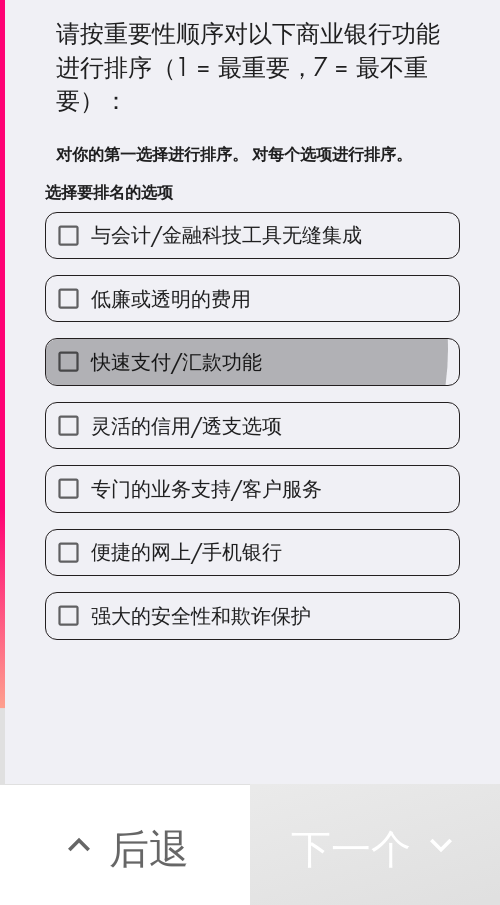 click on "快速支付/汇款功能" at bounding box center [176, 361] 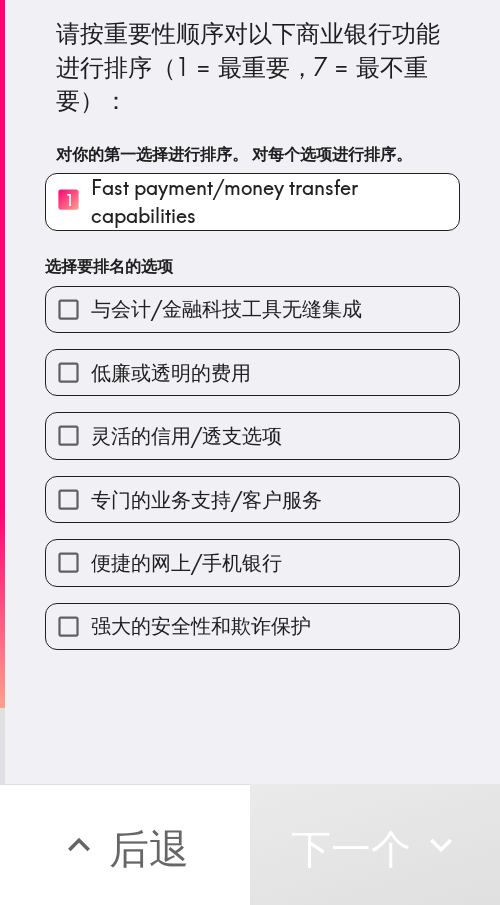 drag, startPoint x: 173, startPoint y: 436, endPoint x: 175, endPoint y: 450, distance: 14.142136 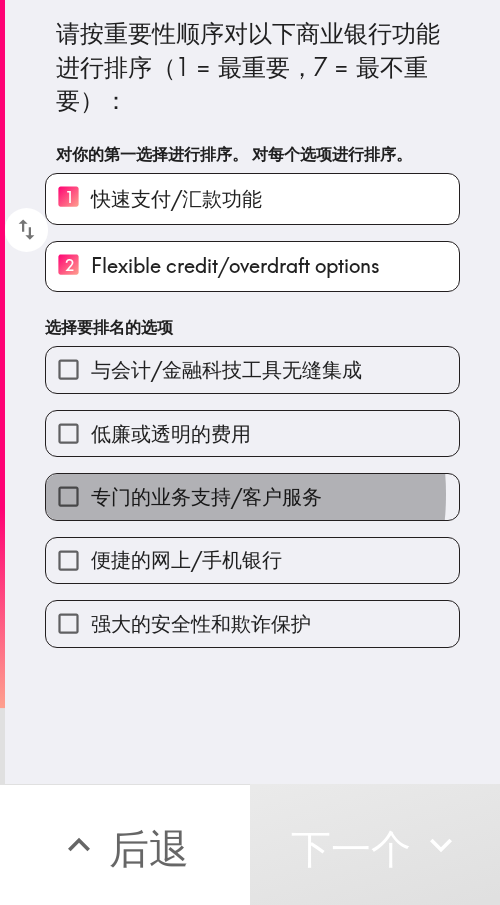 click on "专门的业务支持/客户服务" at bounding box center [206, 496] 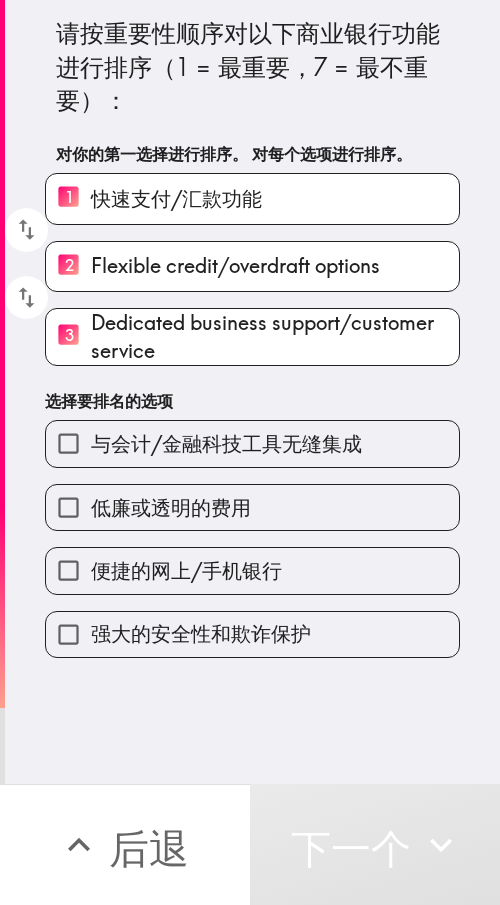 click on "便捷的网上/手机银行" at bounding box center (186, 570) 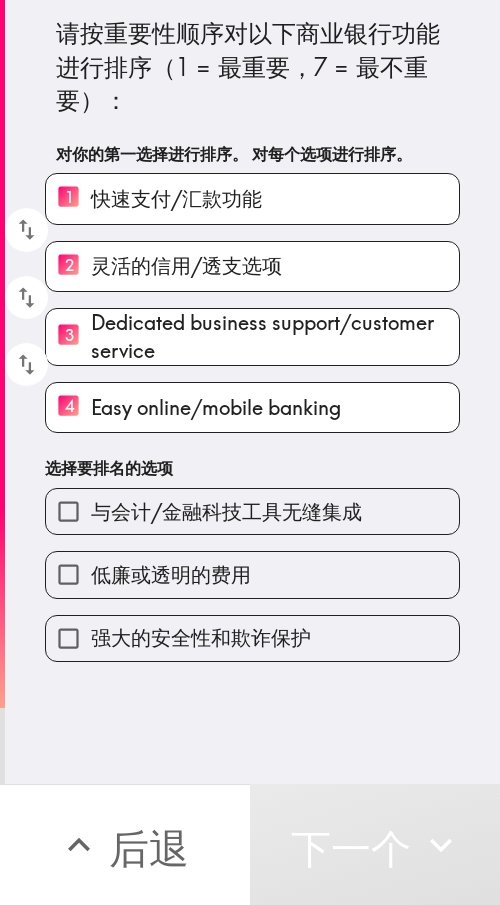 click on "强大的安全性和欺诈保护" at bounding box center (244, 630) 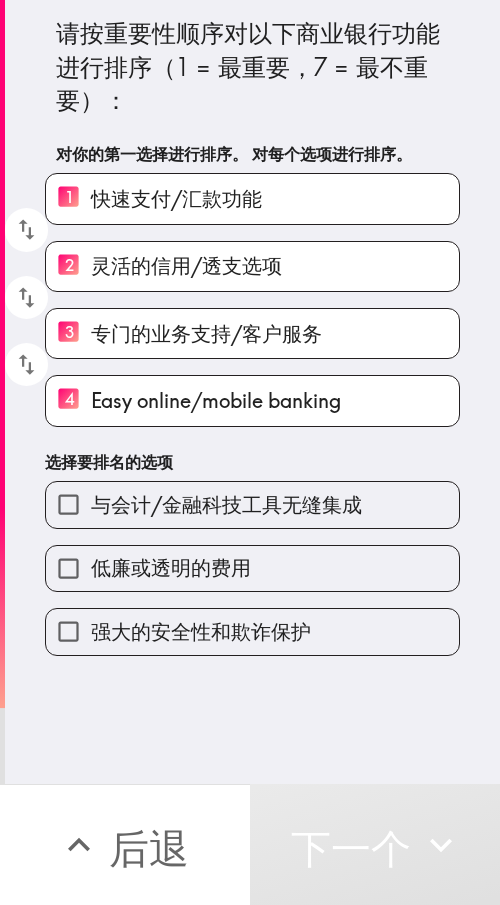 drag, startPoint x: 169, startPoint y: 633, endPoint x: 166, endPoint y: 606, distance: 27.166155 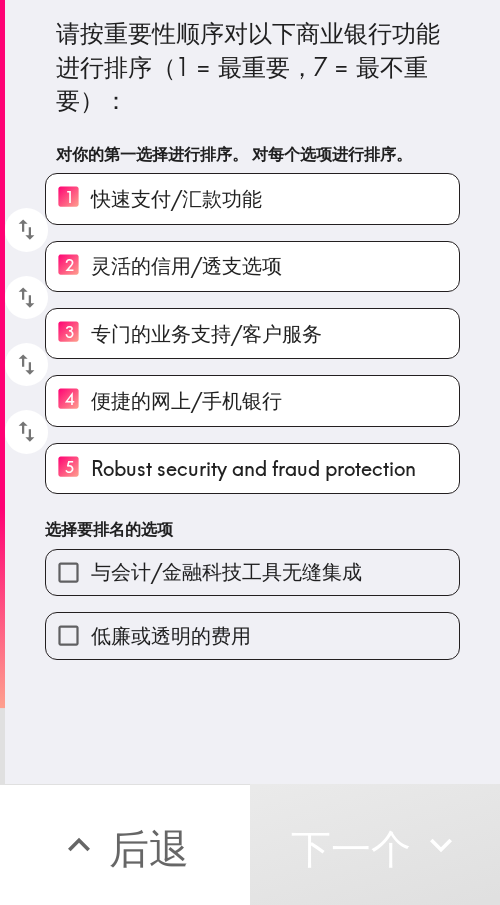 click on "与会计/金融科技工具无缝集成" at bounding box center [252, 572] 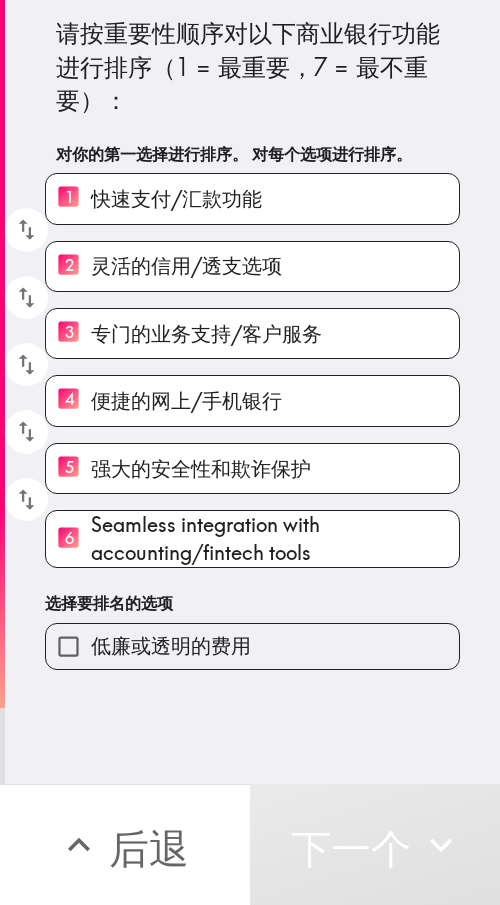 click on "低廉或透明的费用" at bounding box center [171, 645] 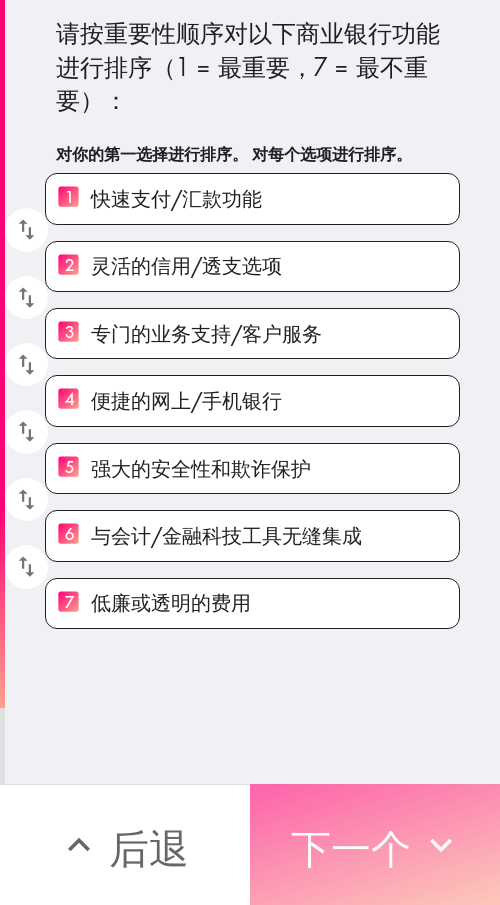 click on "下一个" at bounding box center (375, 844) 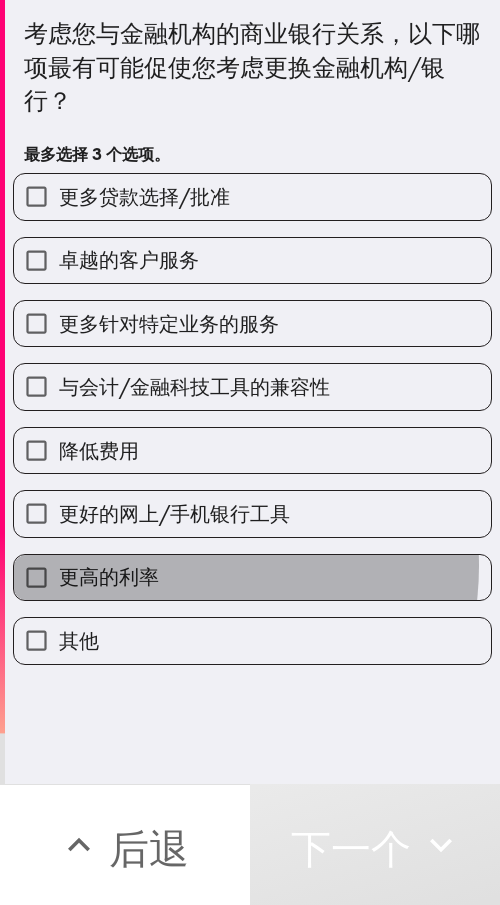 click on "更高的利率" at bounding box center [252, 577] 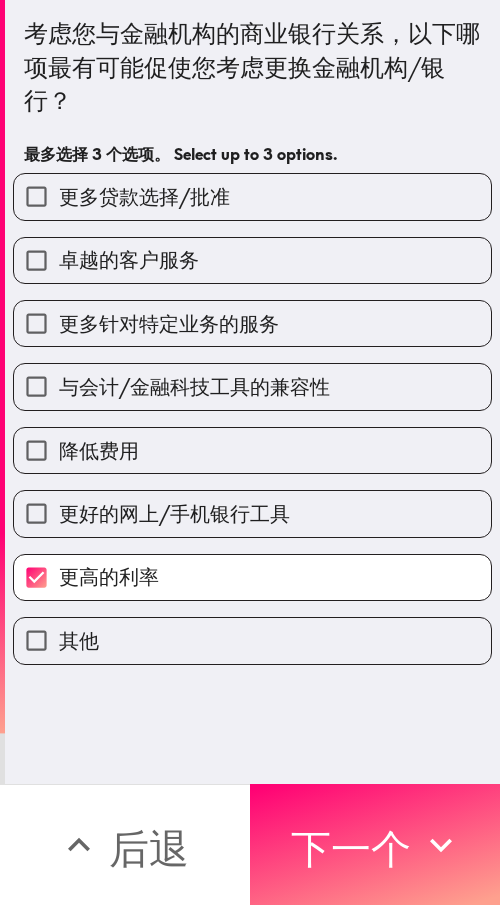 click on "与会计/金融科技工具的兼容性" at bounding box center (194, 386) 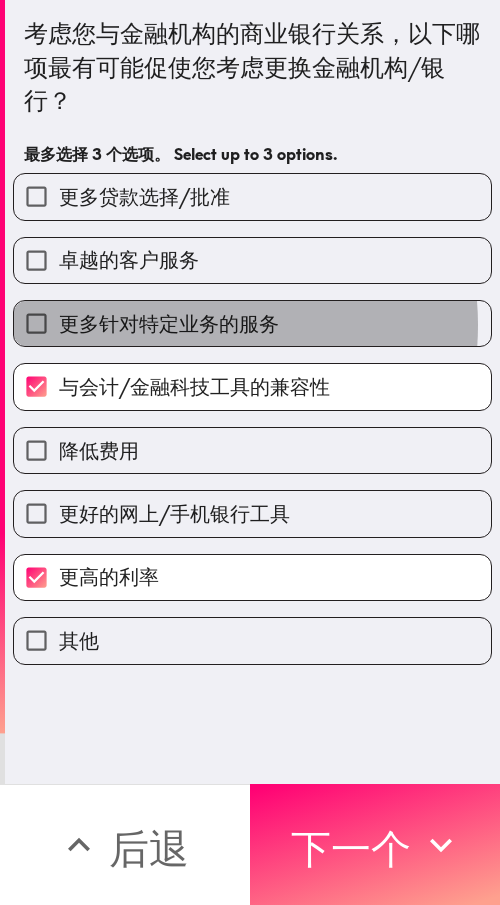 drag, startPoint x: 172, startPoint y: 324, endPoint x: 199, endPoint y: 311, distance: 29.966648 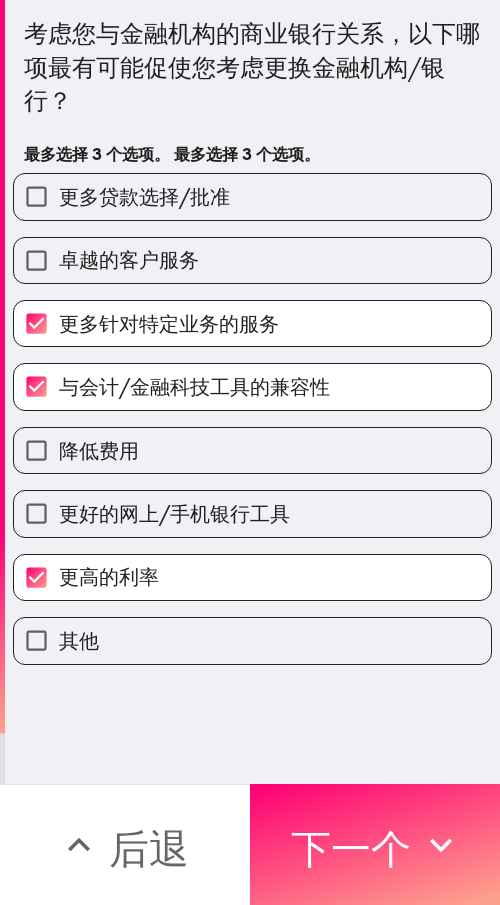 drag, startPoint x: 363, startPoint y: 818, endPoint x: 261, endPoint y: 829, distance: 102.59142 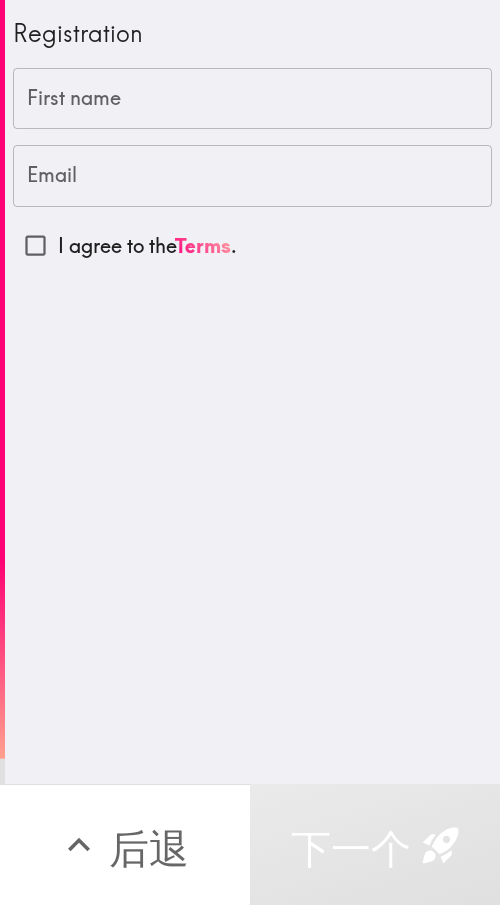 scroll, scrollTop: 0, scrollLeft: 0, axis: both 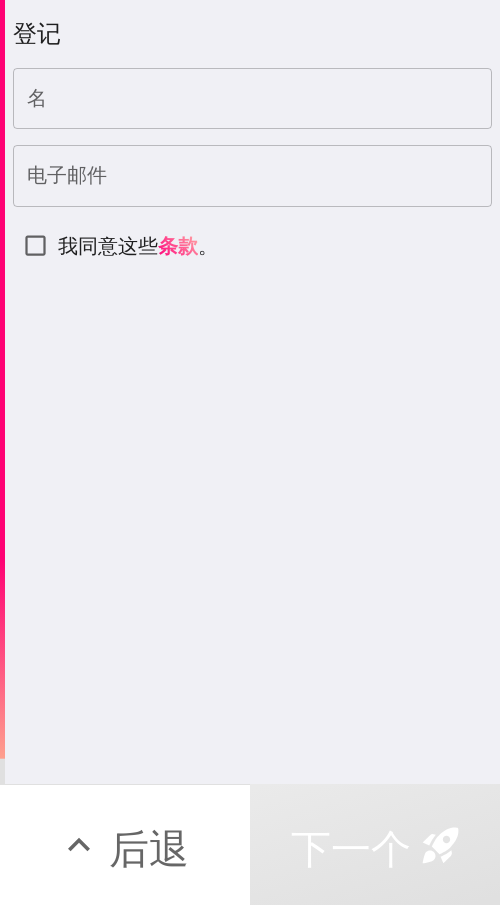 click on "名" at bounding box center [252, 99] 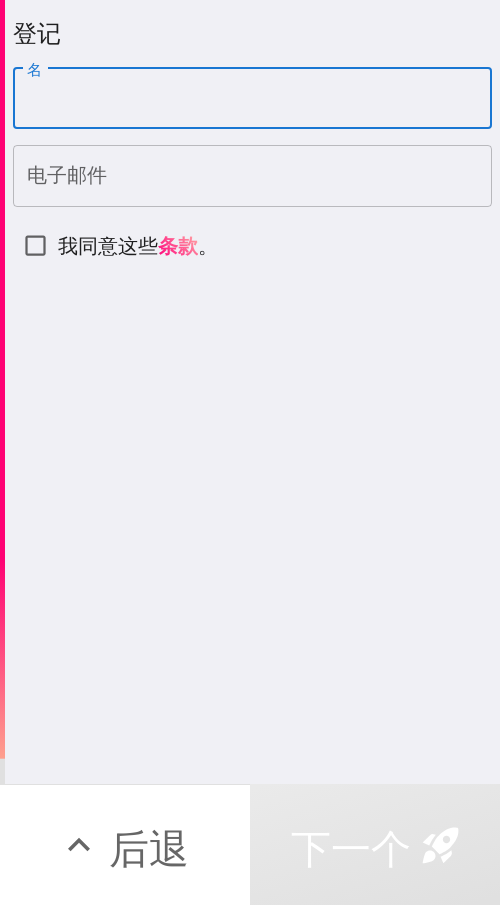 paste on "[FIRST]" 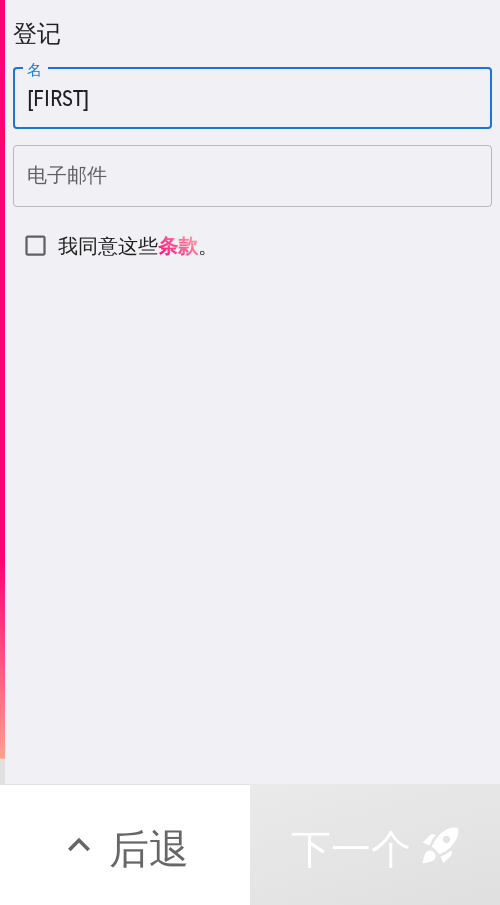 type on "[FIRST]" 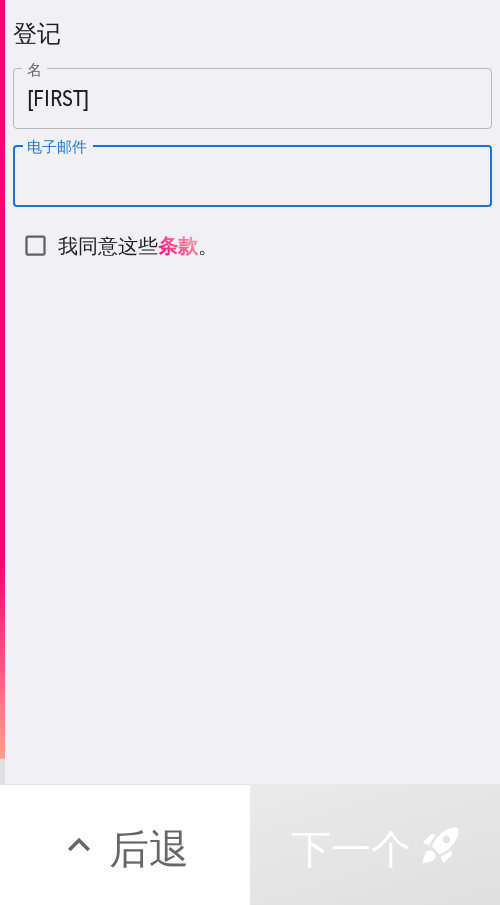 click on "电子邮件 电子邮件" at bounding box center (252, 176) 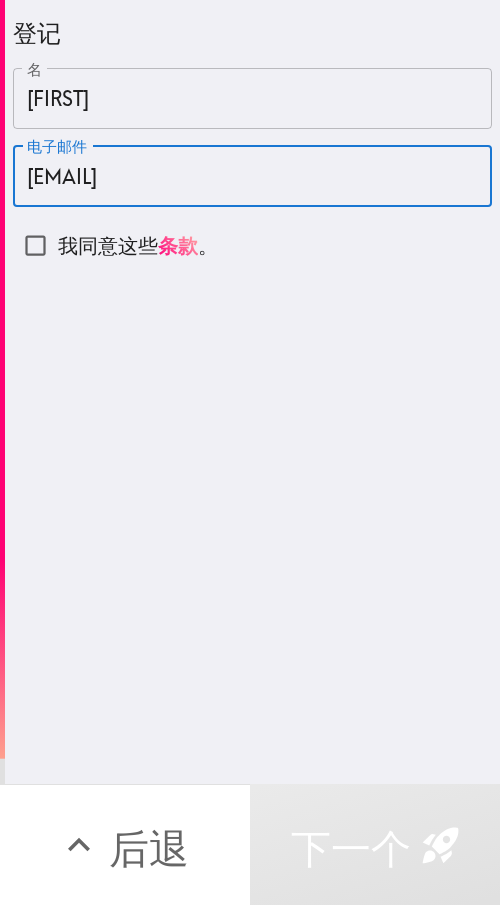 type on "[EMAIL]" 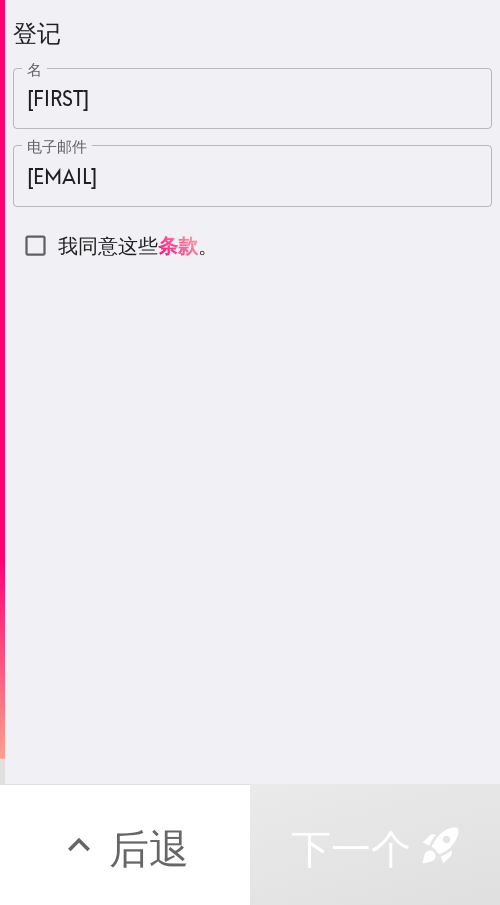 click on "我同意这些" at bounding box center (108, 245) 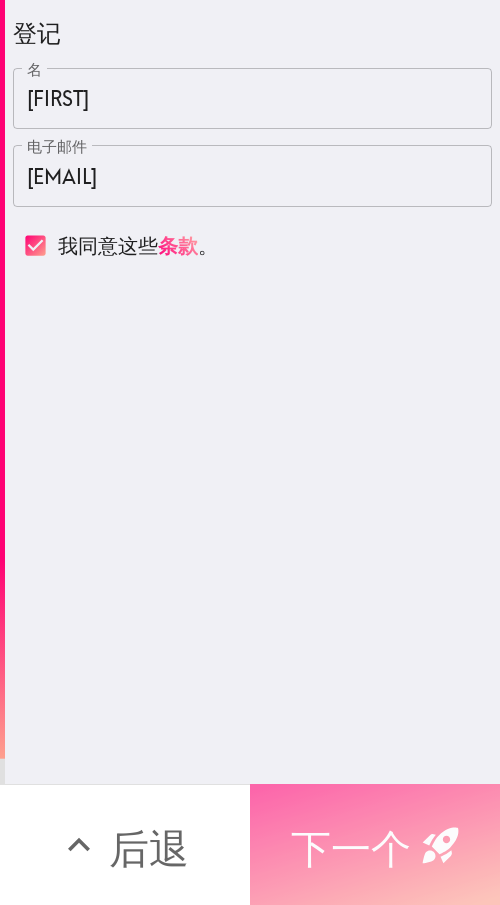 click on "下一个" at bounding box center [351, 848] 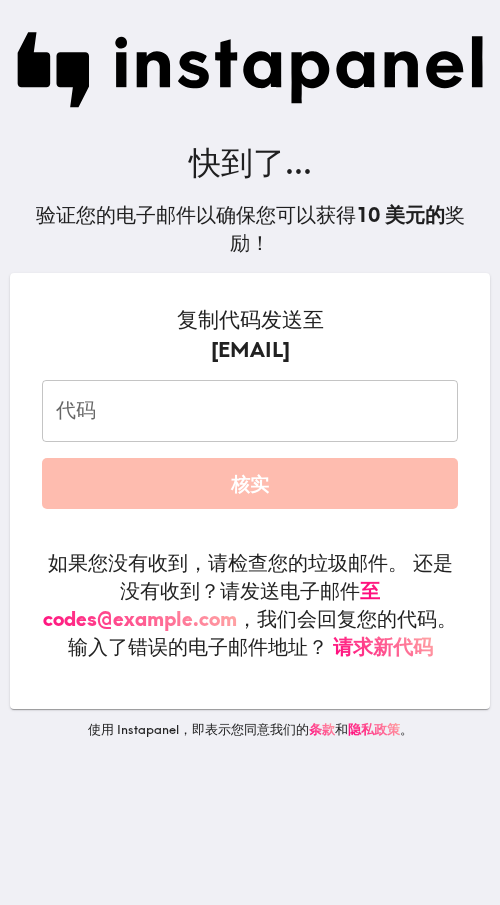 click on "验证您的电子邮件以确保您可以获得 10 美元的 奖励！" at bounding box center [250, 229] 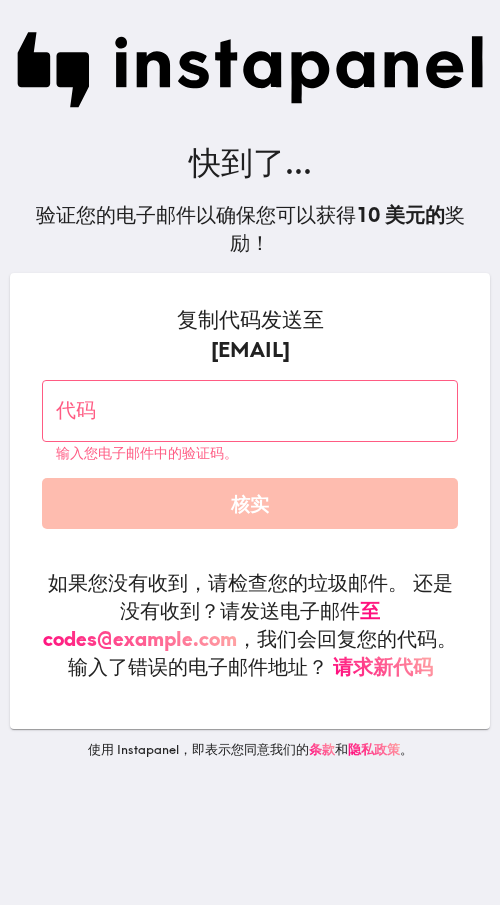 click on "快到了..." at bounding box center [250, 162] 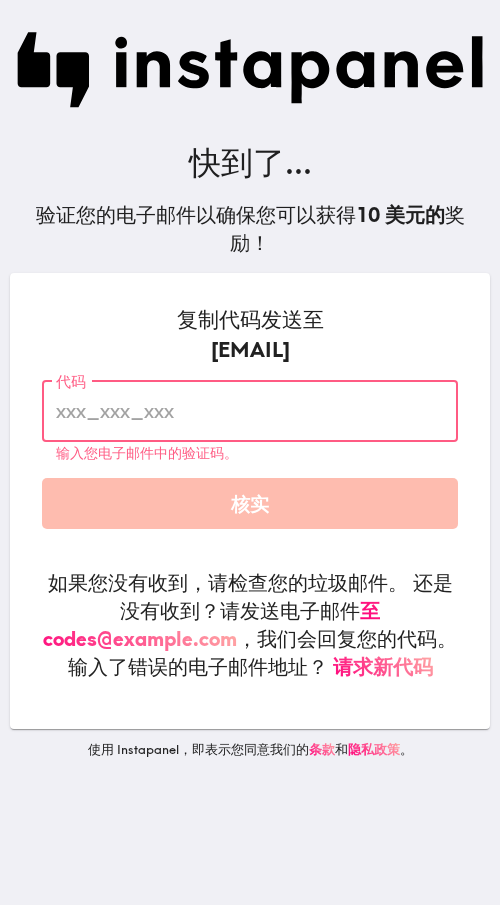 click on "代码" at bounding box center [250, 411] 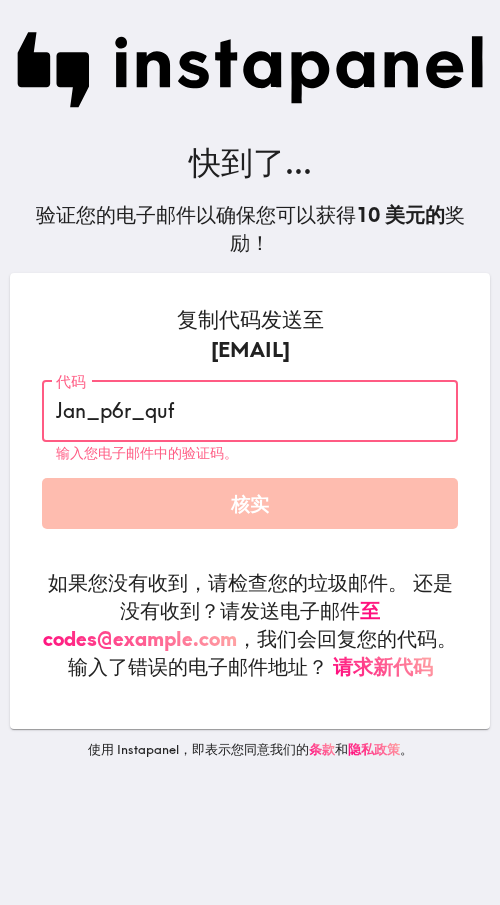 type on "Jan_p6r_quf" 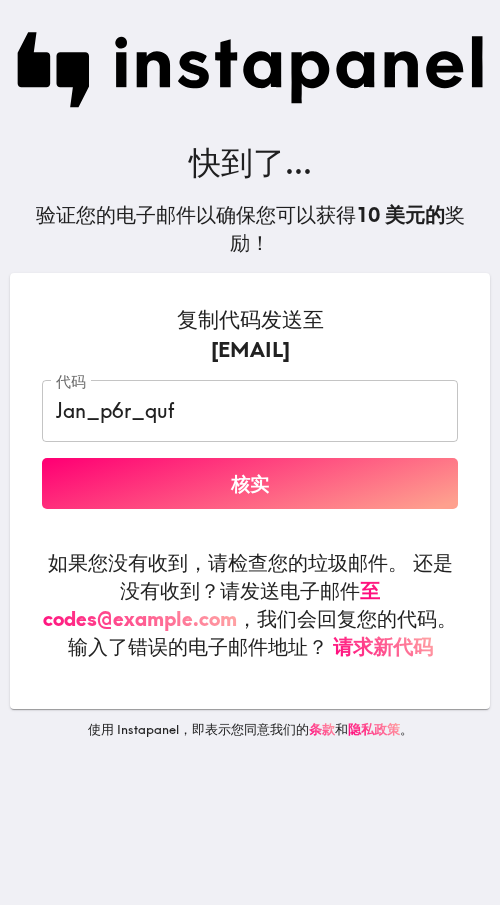 click on "核实" at bounding box center [250, 484] 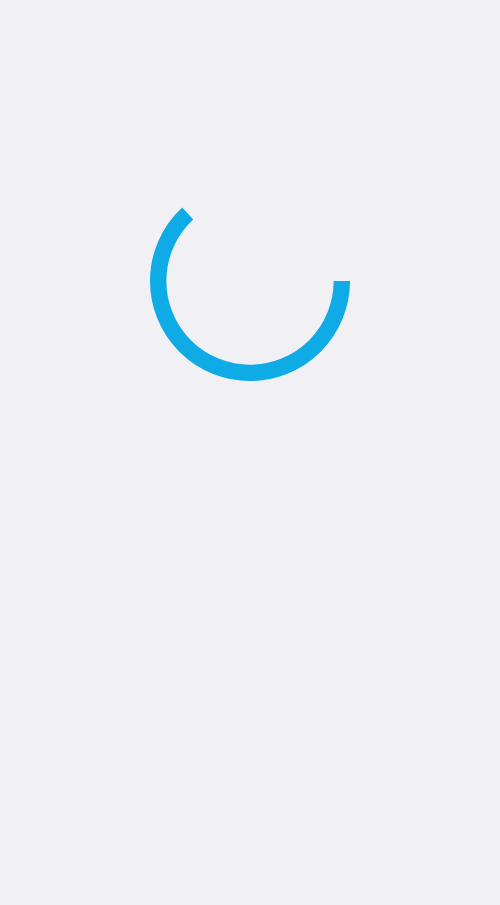 scroll, scrollTop: 0, scrollLeft: 0, axis: both 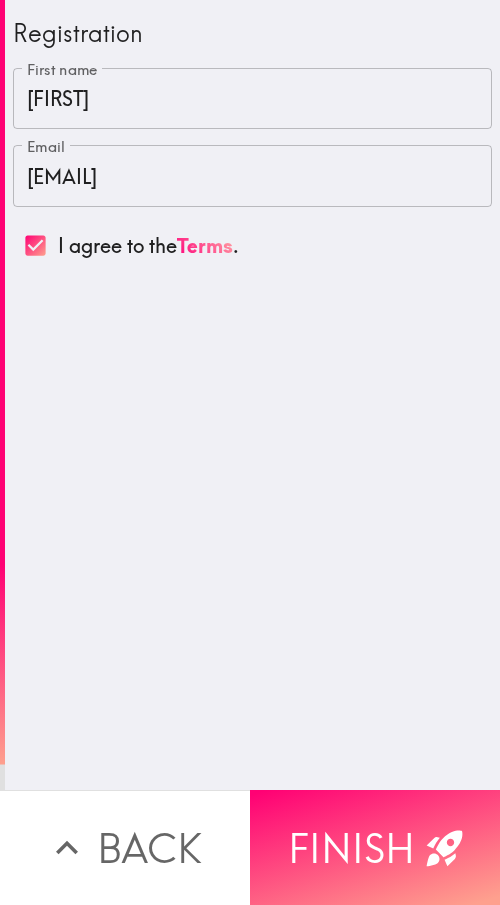 click on "Registration [FIRST] [LAST] Email [EMAIL] Email I agree to the Terms ." at bounding box center (252, 395) 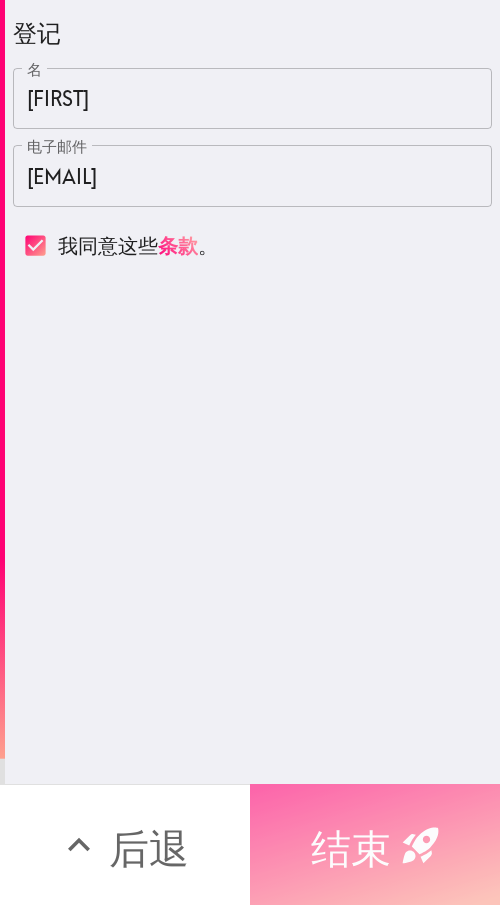 click on "结束" at bounding box center (351, 848) 